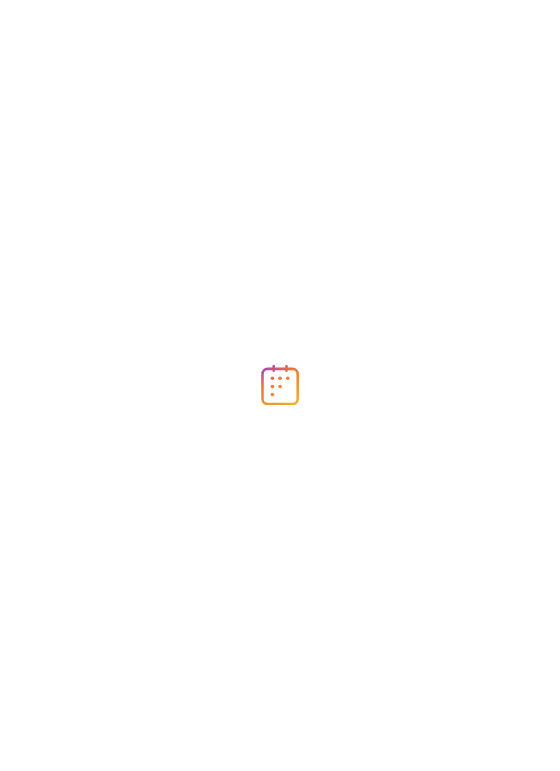 scroll, scrollTop: 0, scrollLeft: 0, axis: both 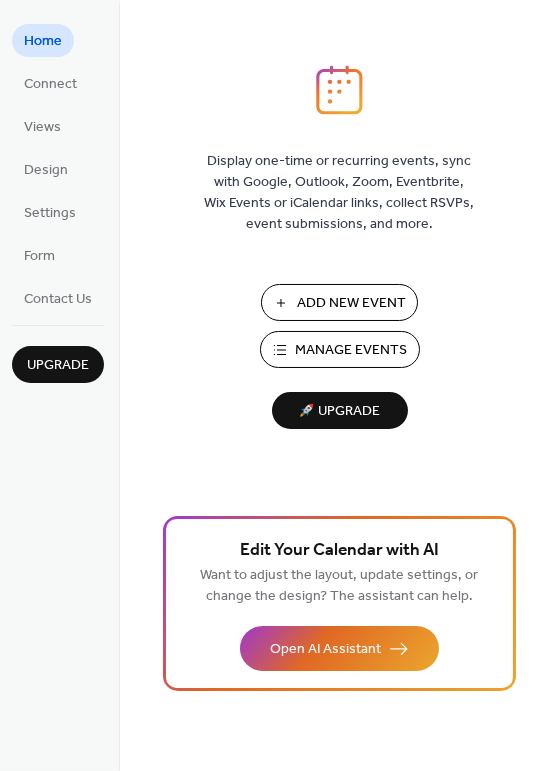 click on "Add New Event" at bounding box center [351, 304] 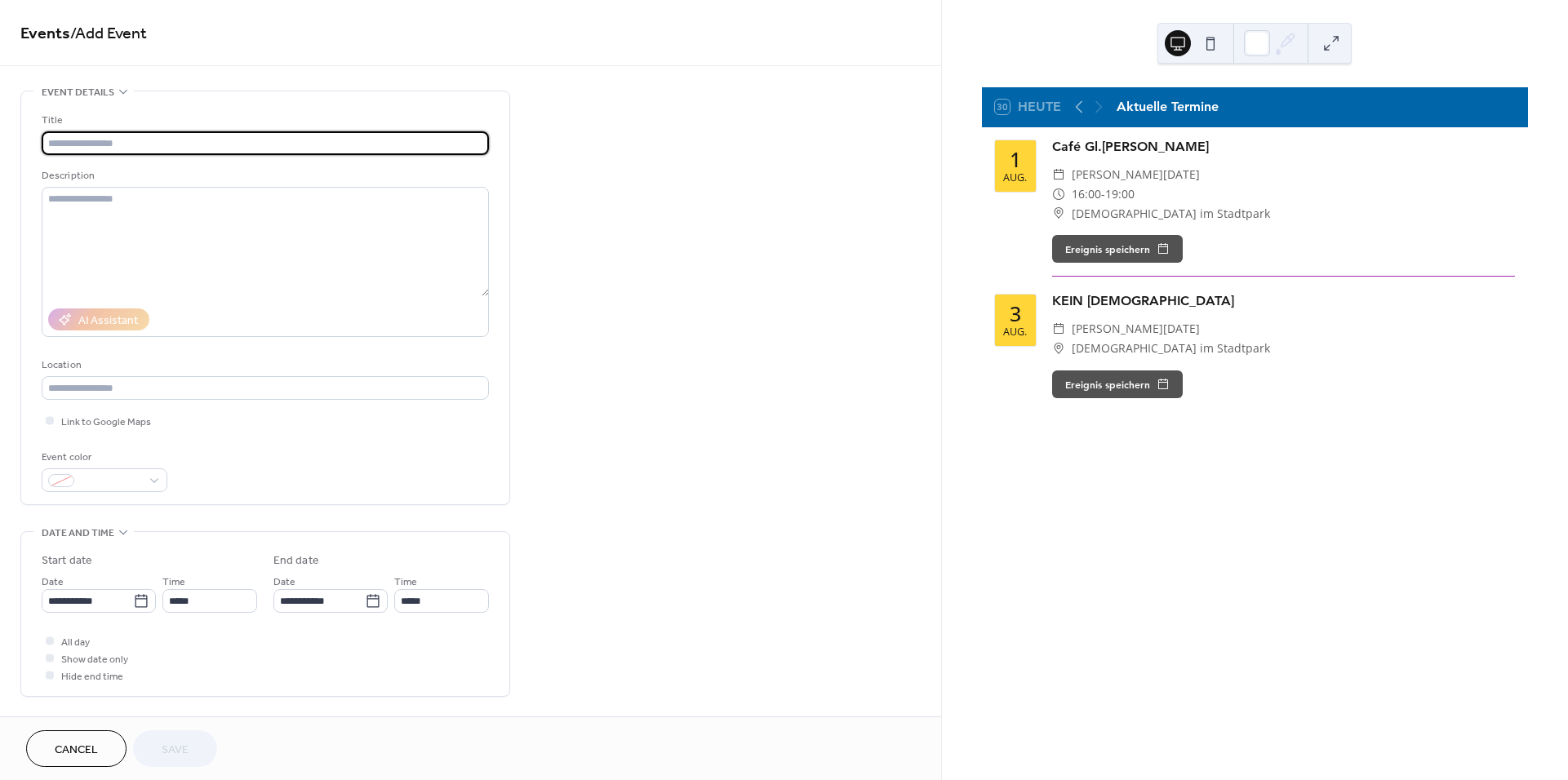 scroll, scrollTop: 0, scrollLeft: 0, axis: both 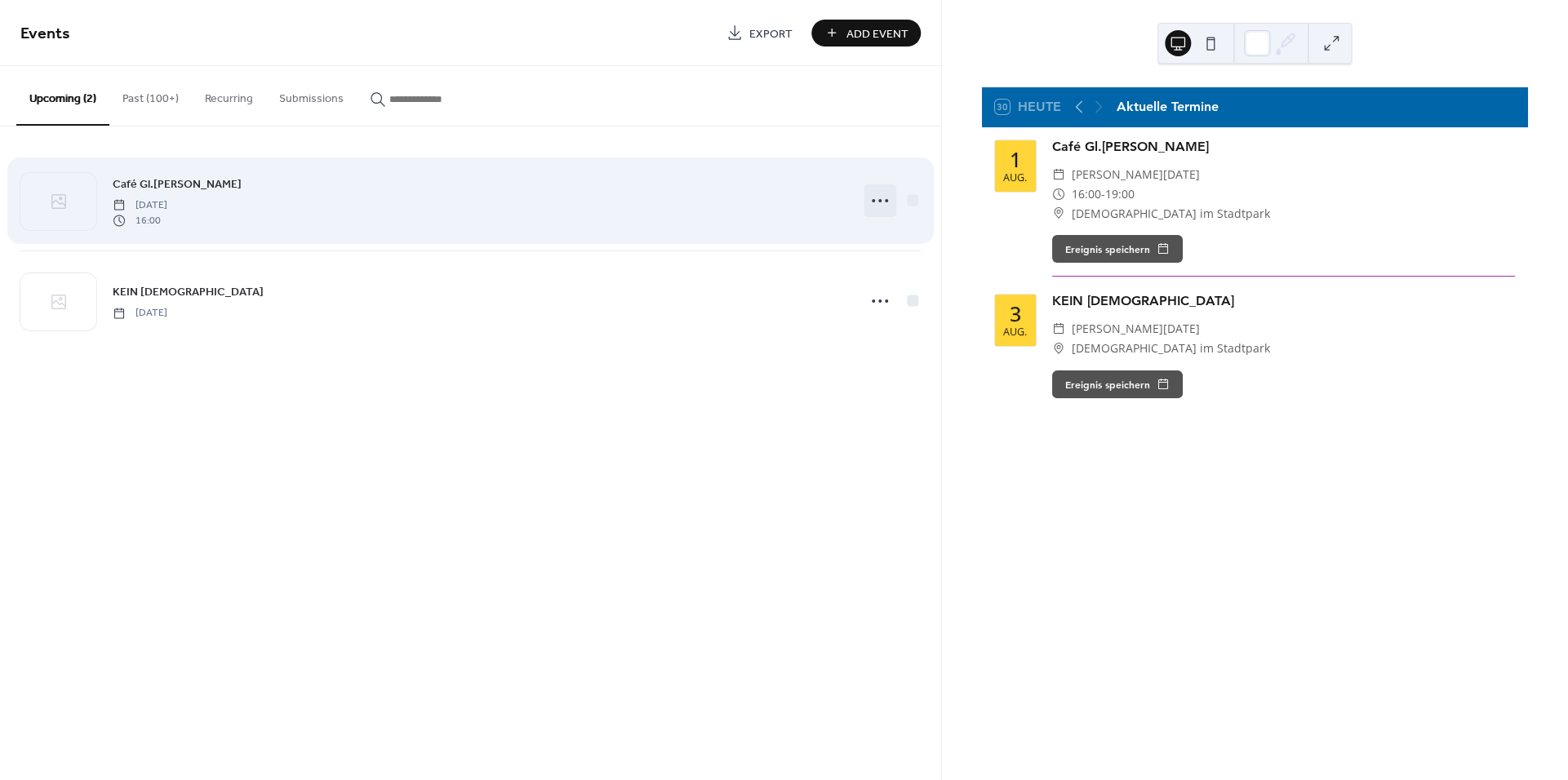 click 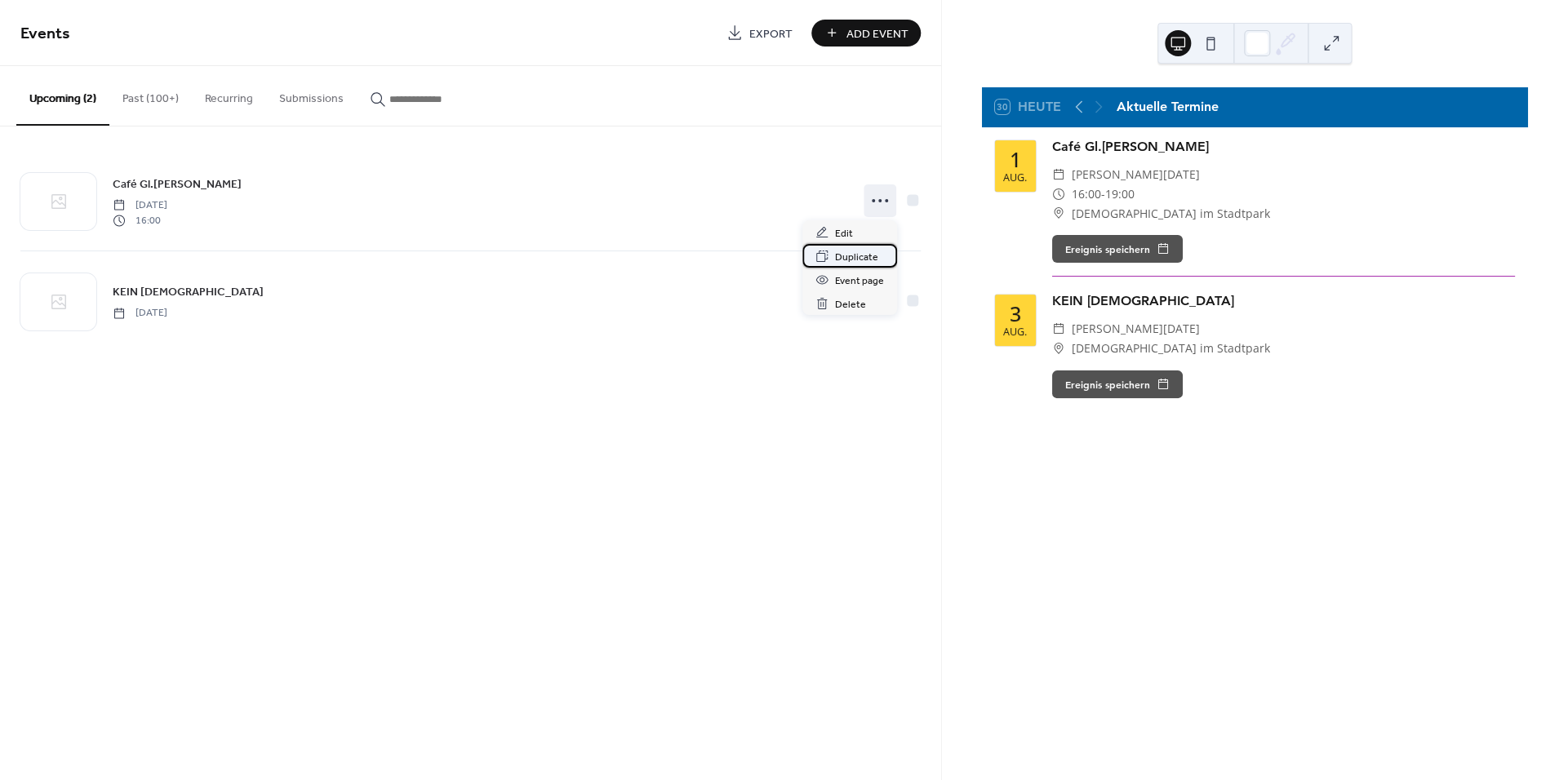 click on "Duplicate" at bounding box center [856, 257] 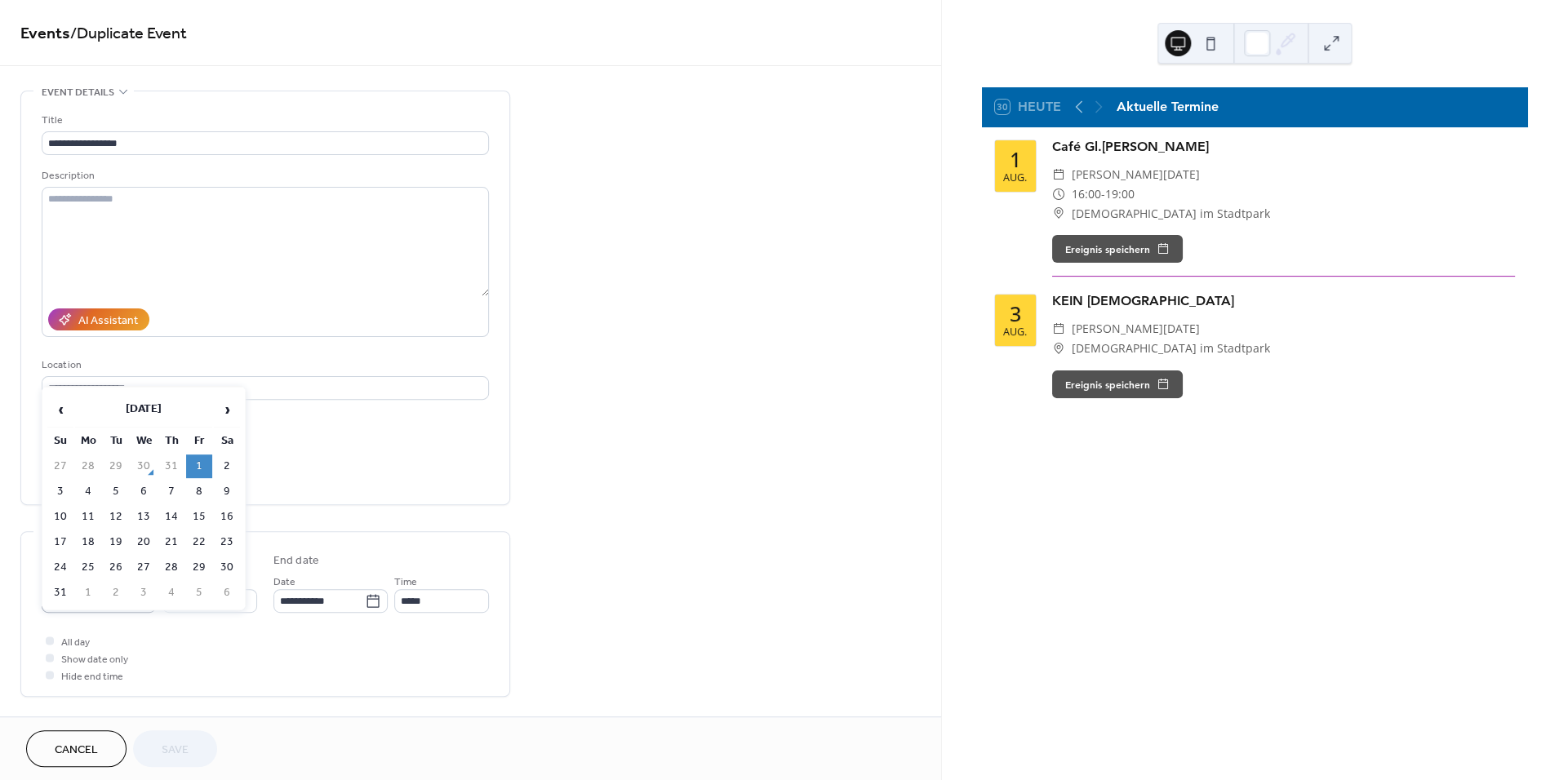 click 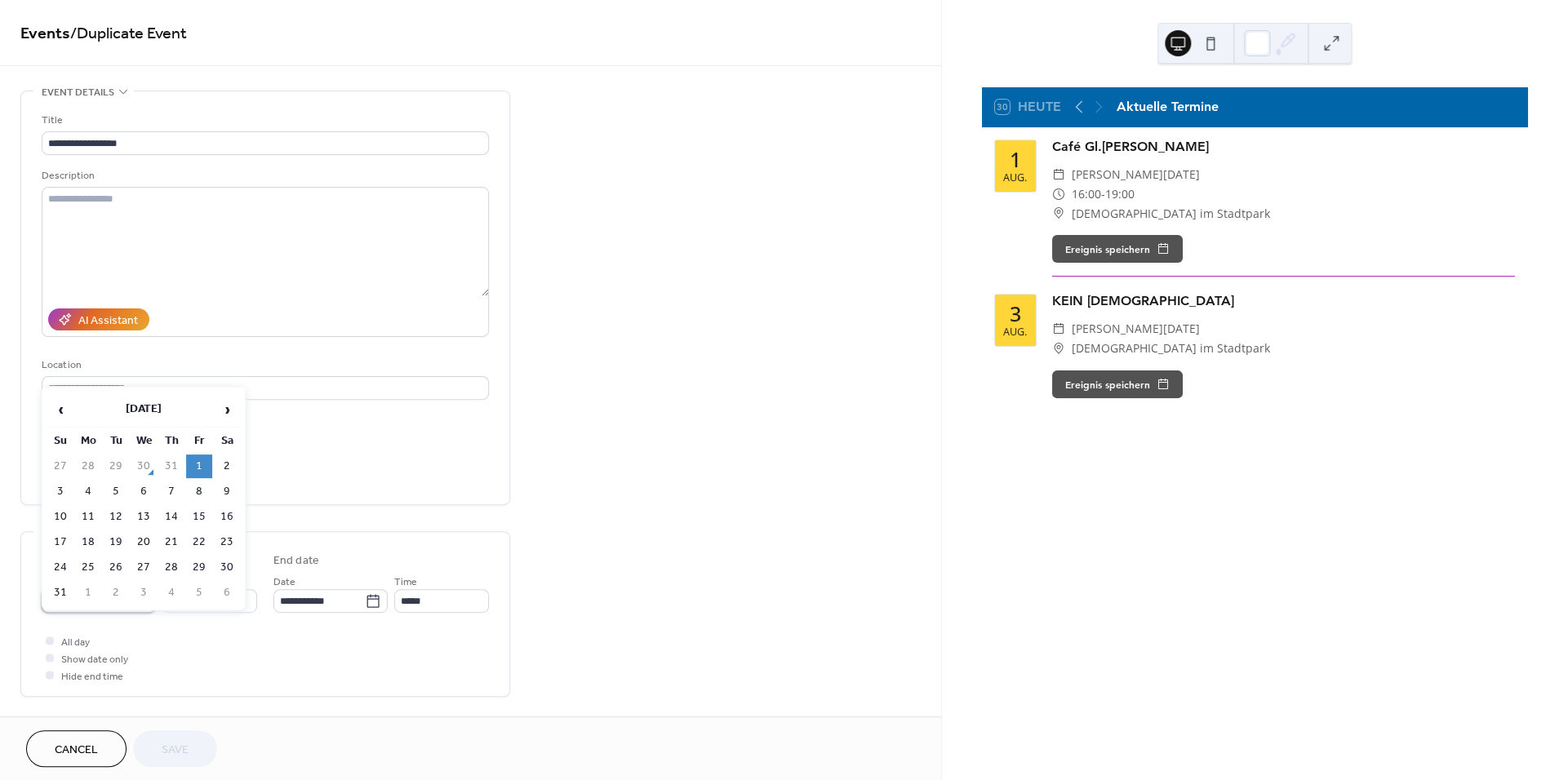 click on "**********" at bounding box center [87, 601] 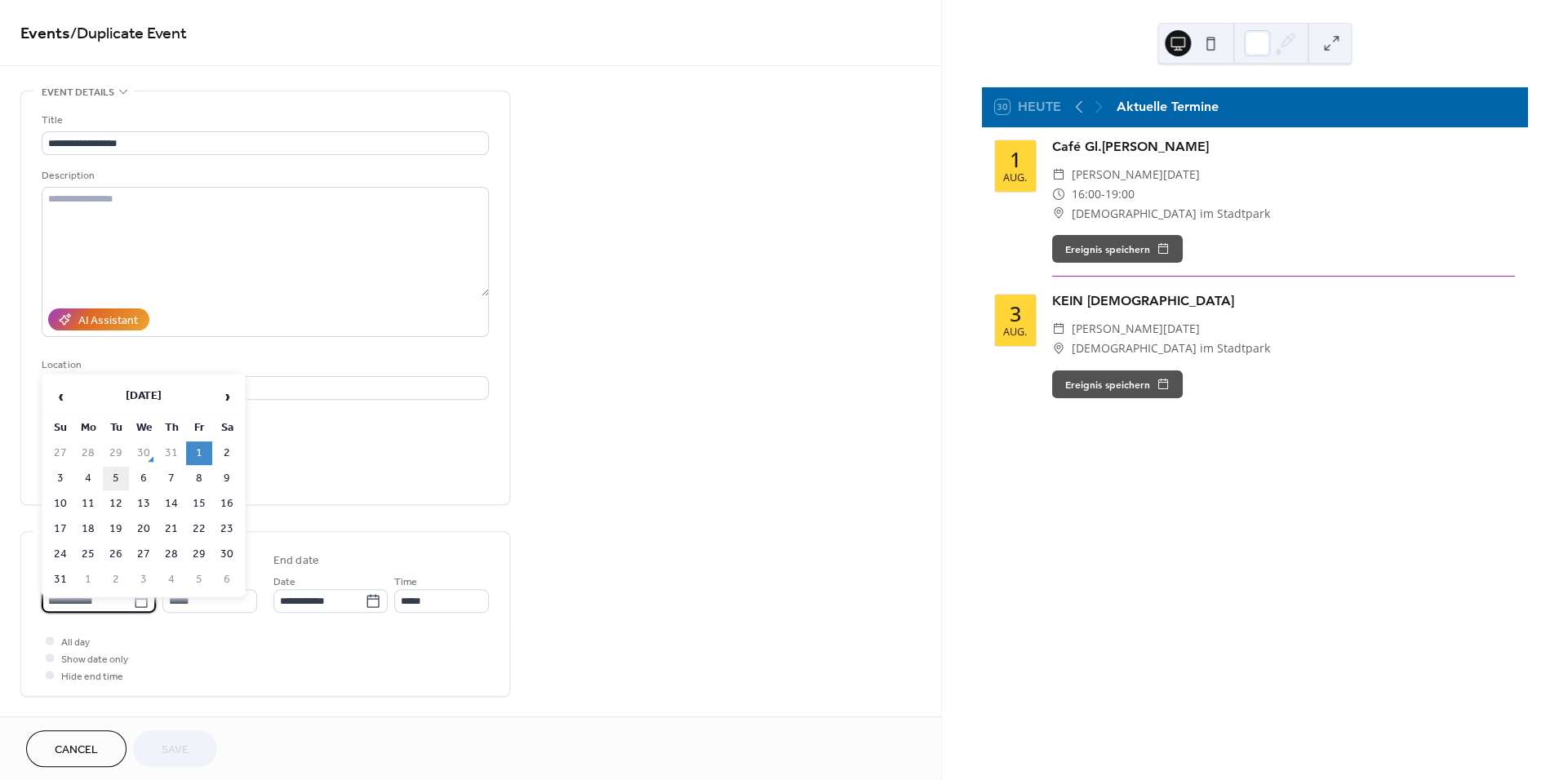 click on "5" at bounding box center (116, 478) 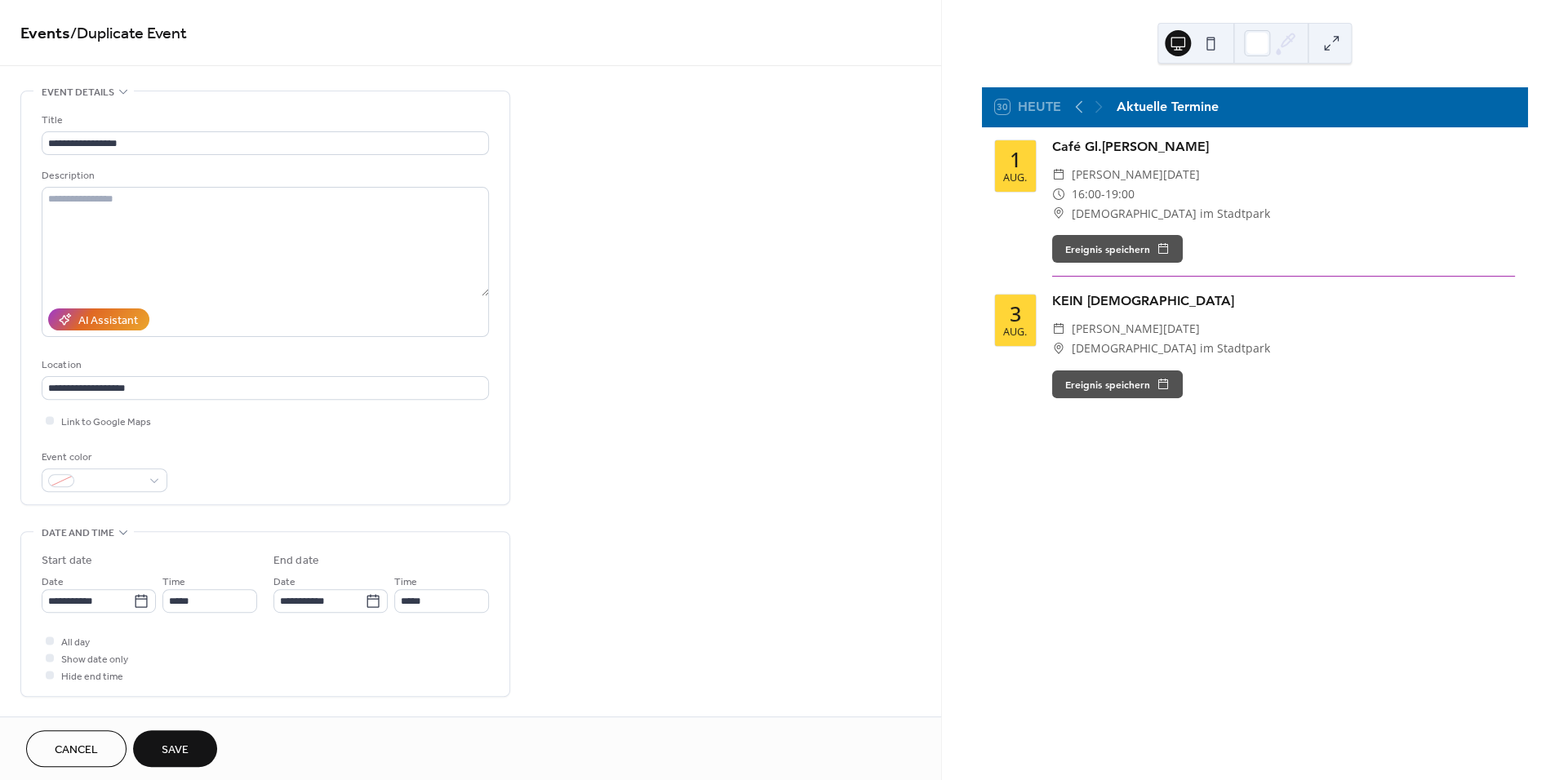 click on "Save" at bounding box center [175, 750] 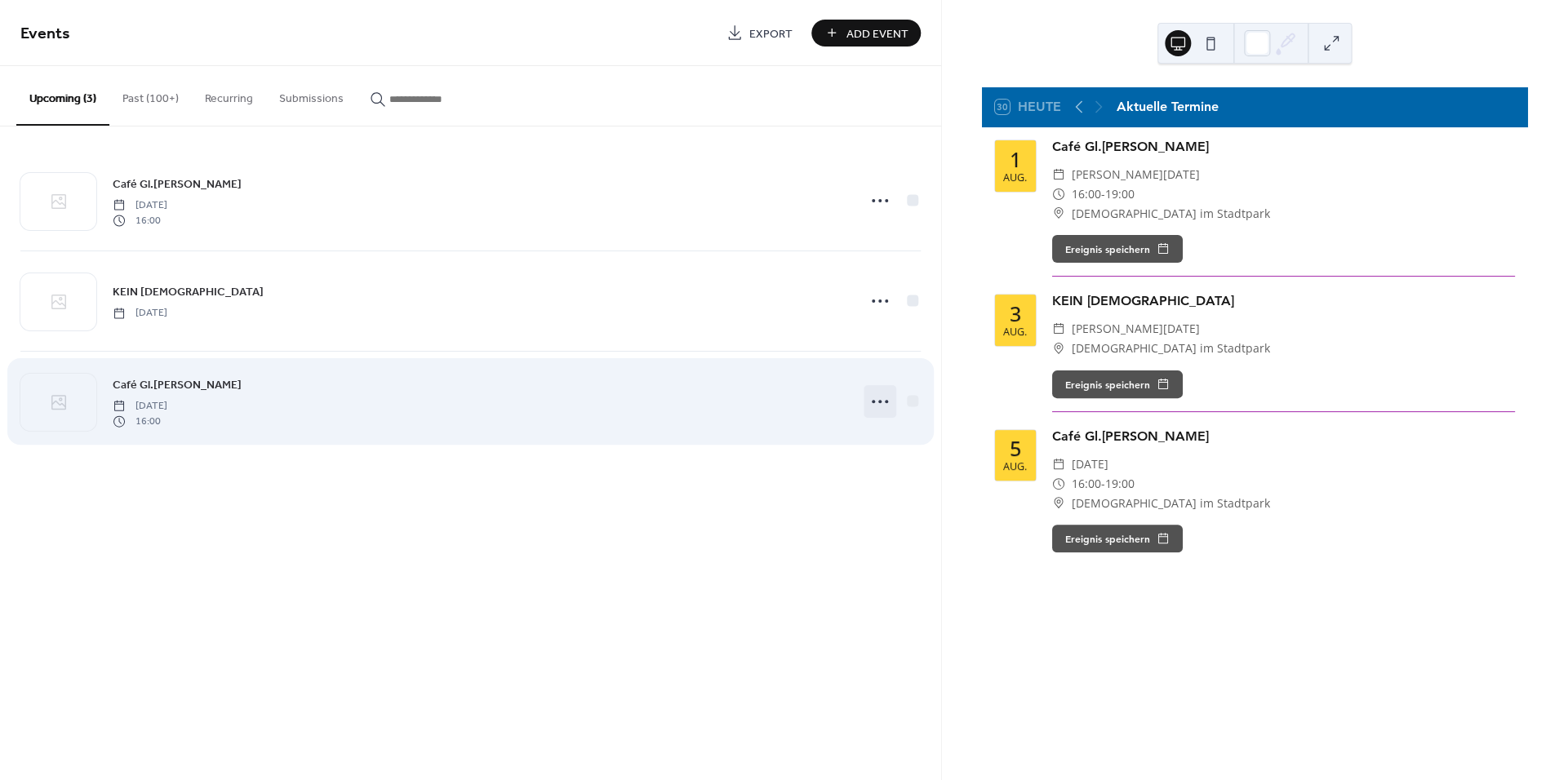 click 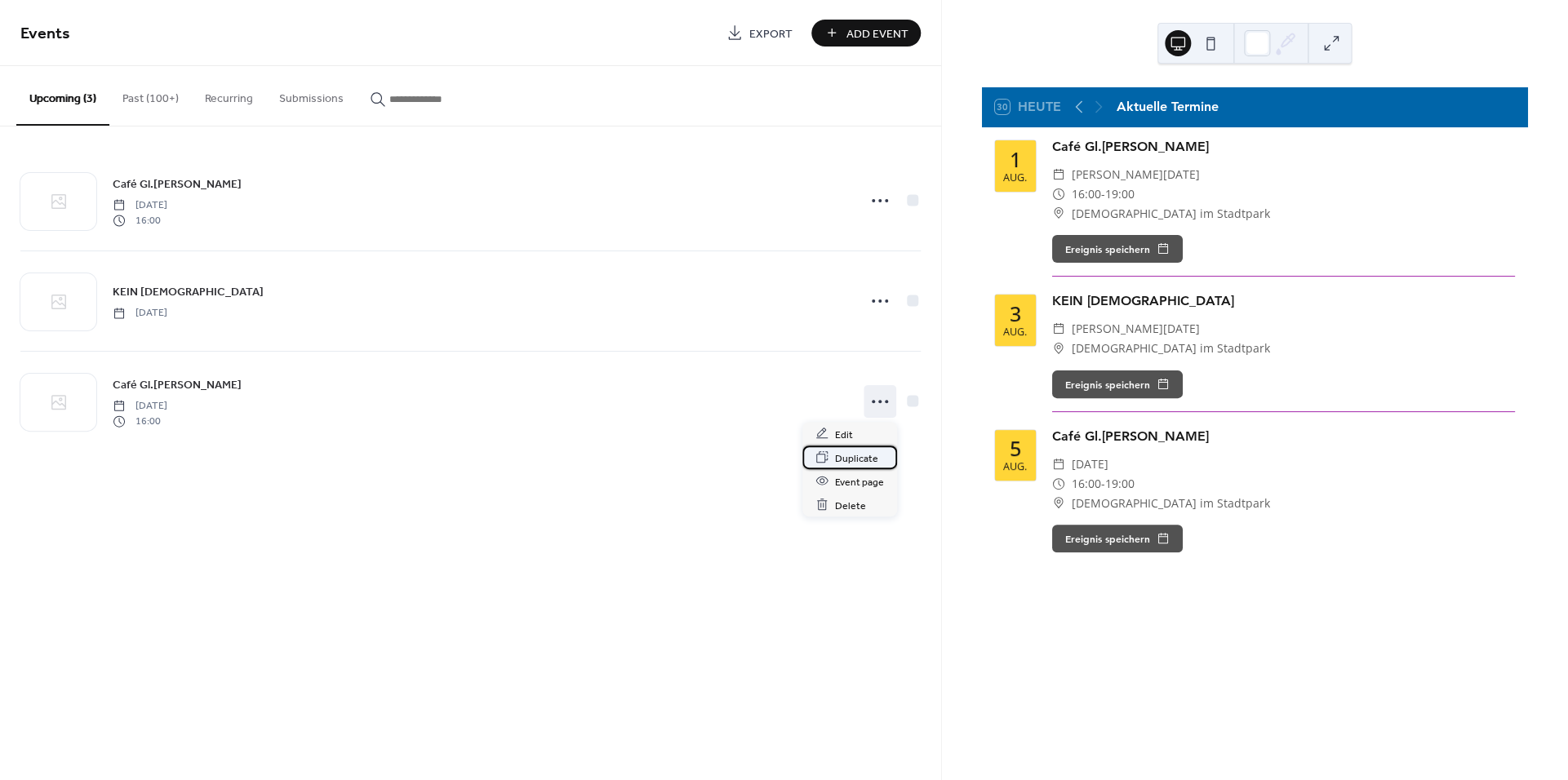 click on "Duplicate" at bounding box center (856, 458) 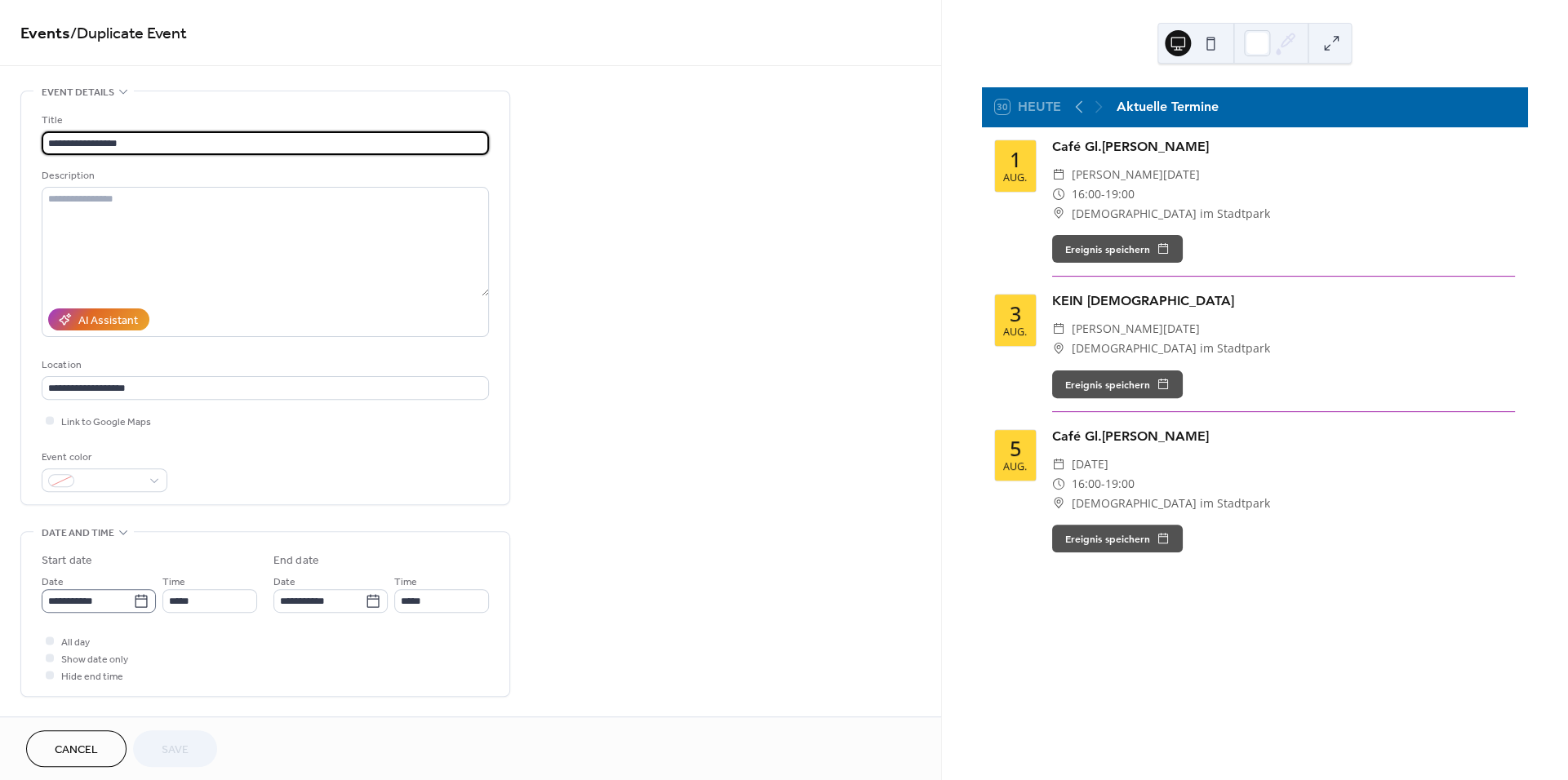 click 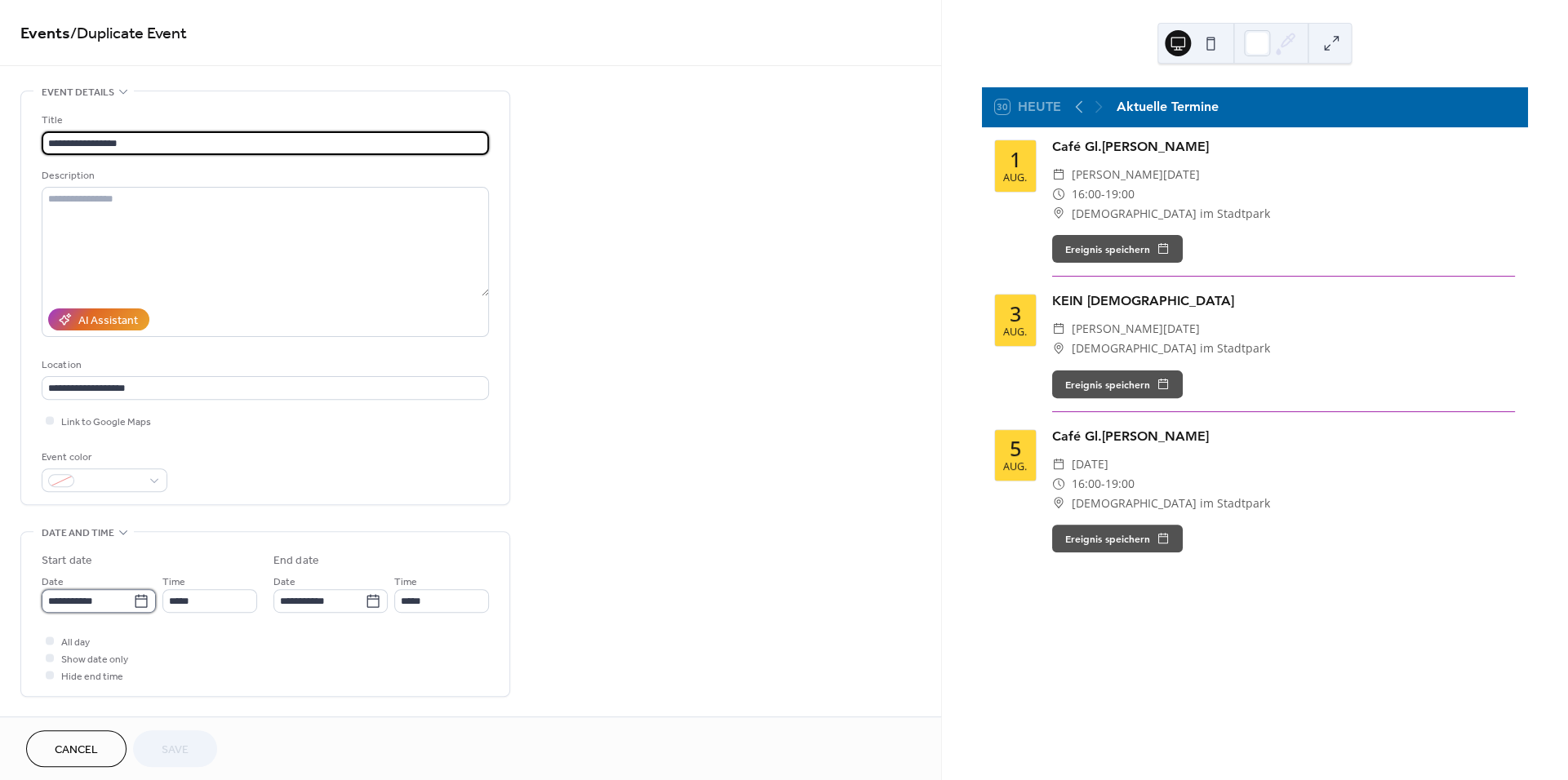 click on "**********" at bounding box center [87, 601] 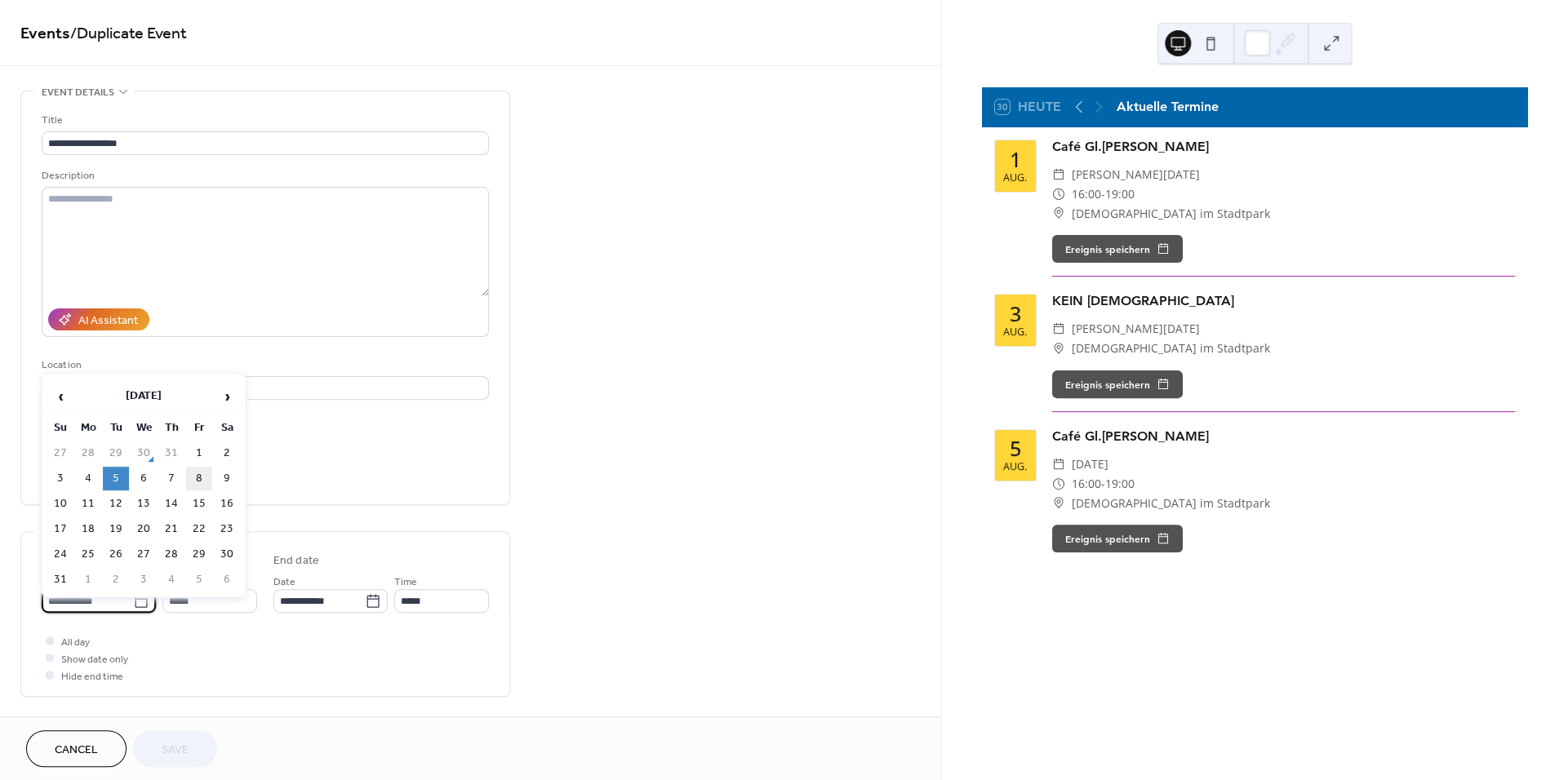 click on "8" at bounding box center (199, 478) 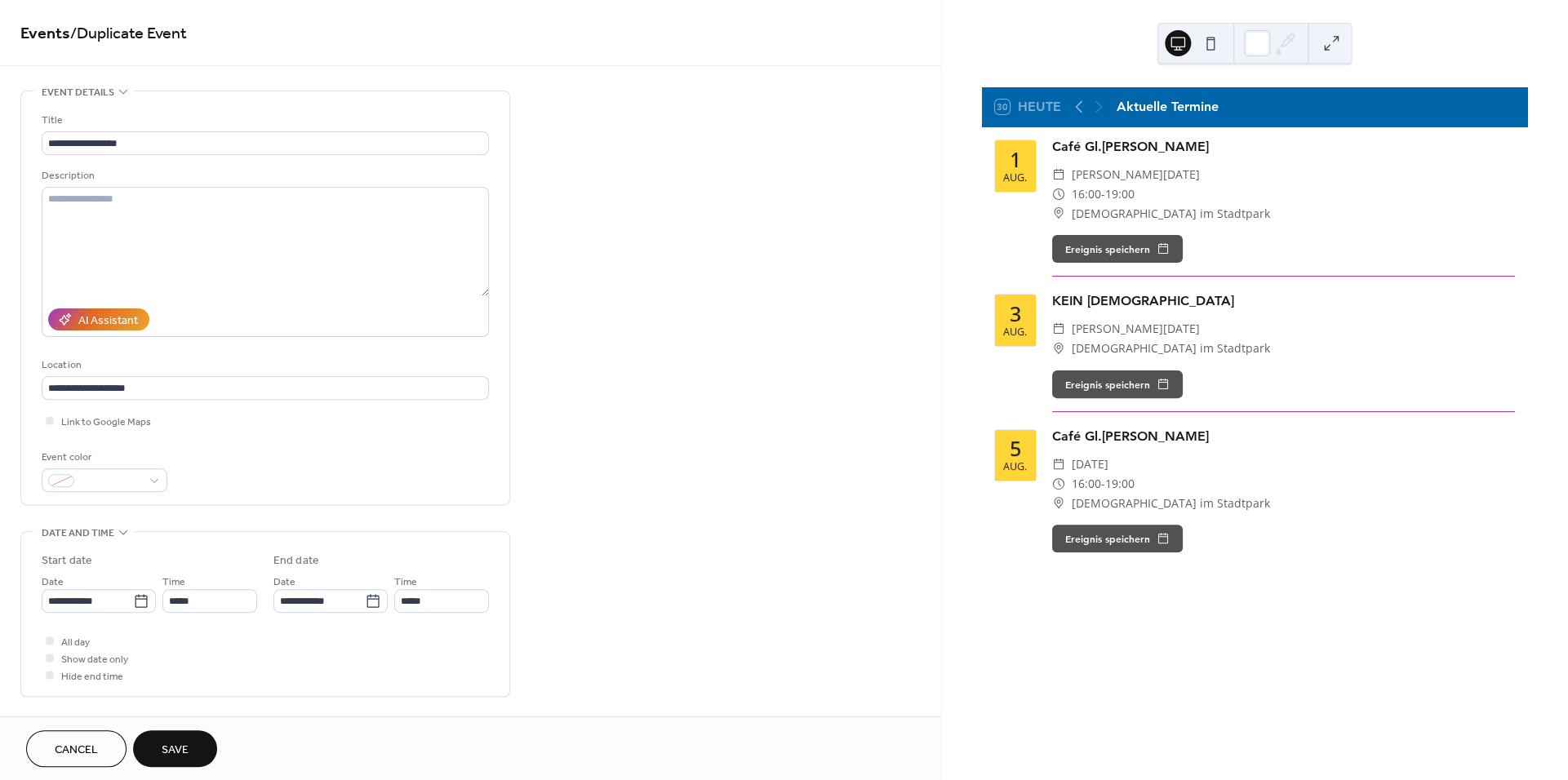 click on "Save" at bounding box center [175, 750] 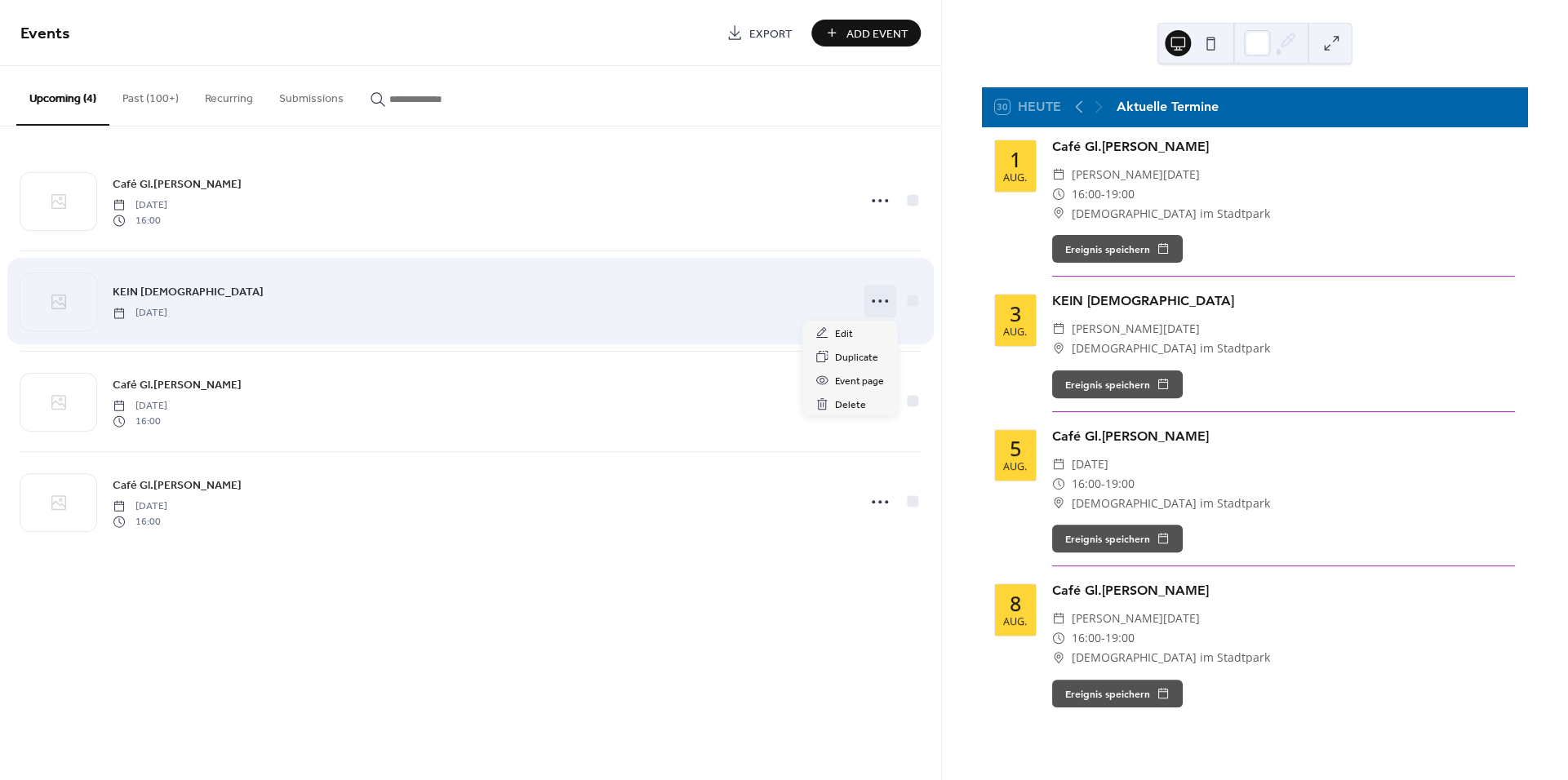 click 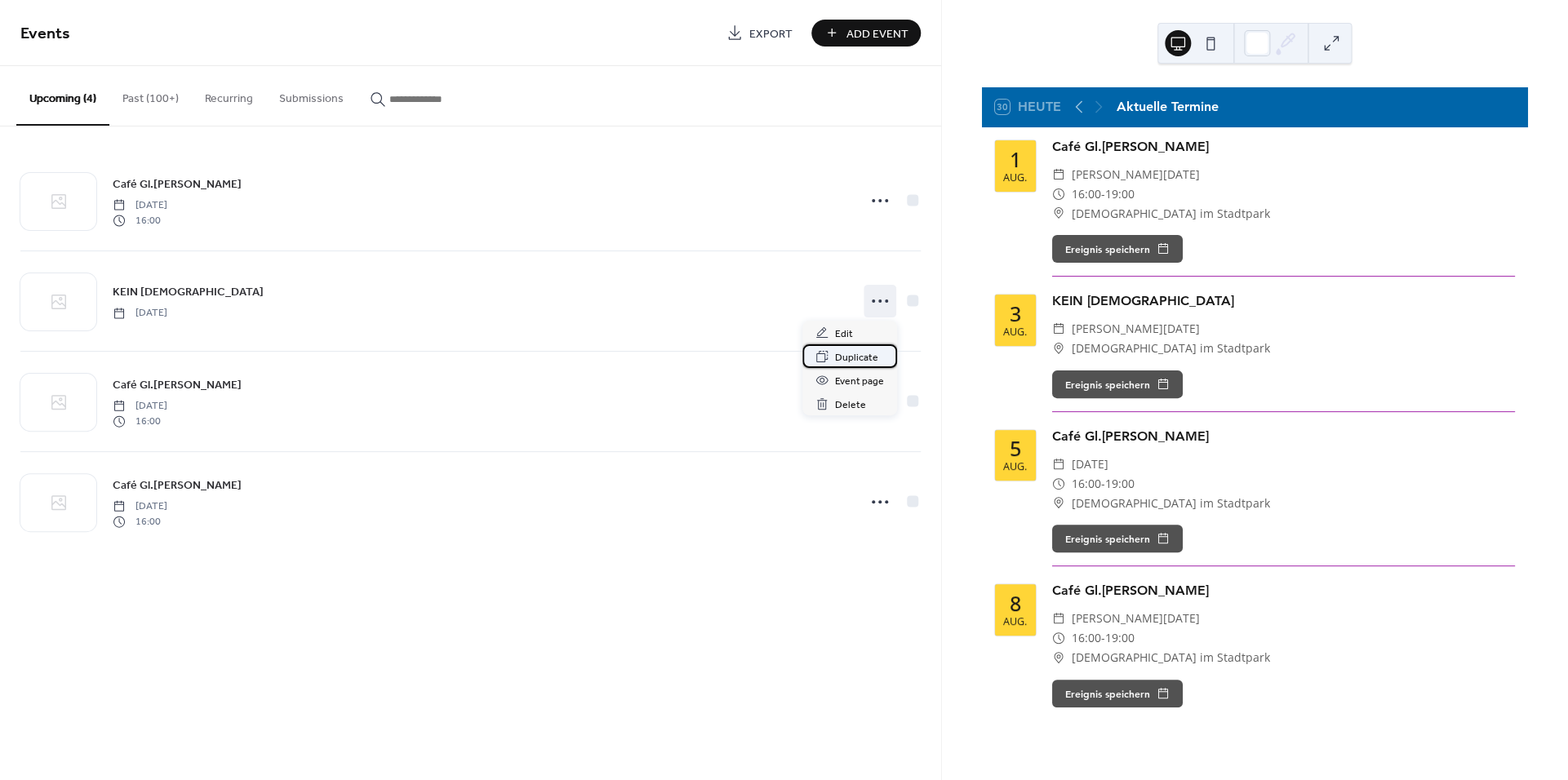 click on "Duplicate" at bounding box center [856, 357] 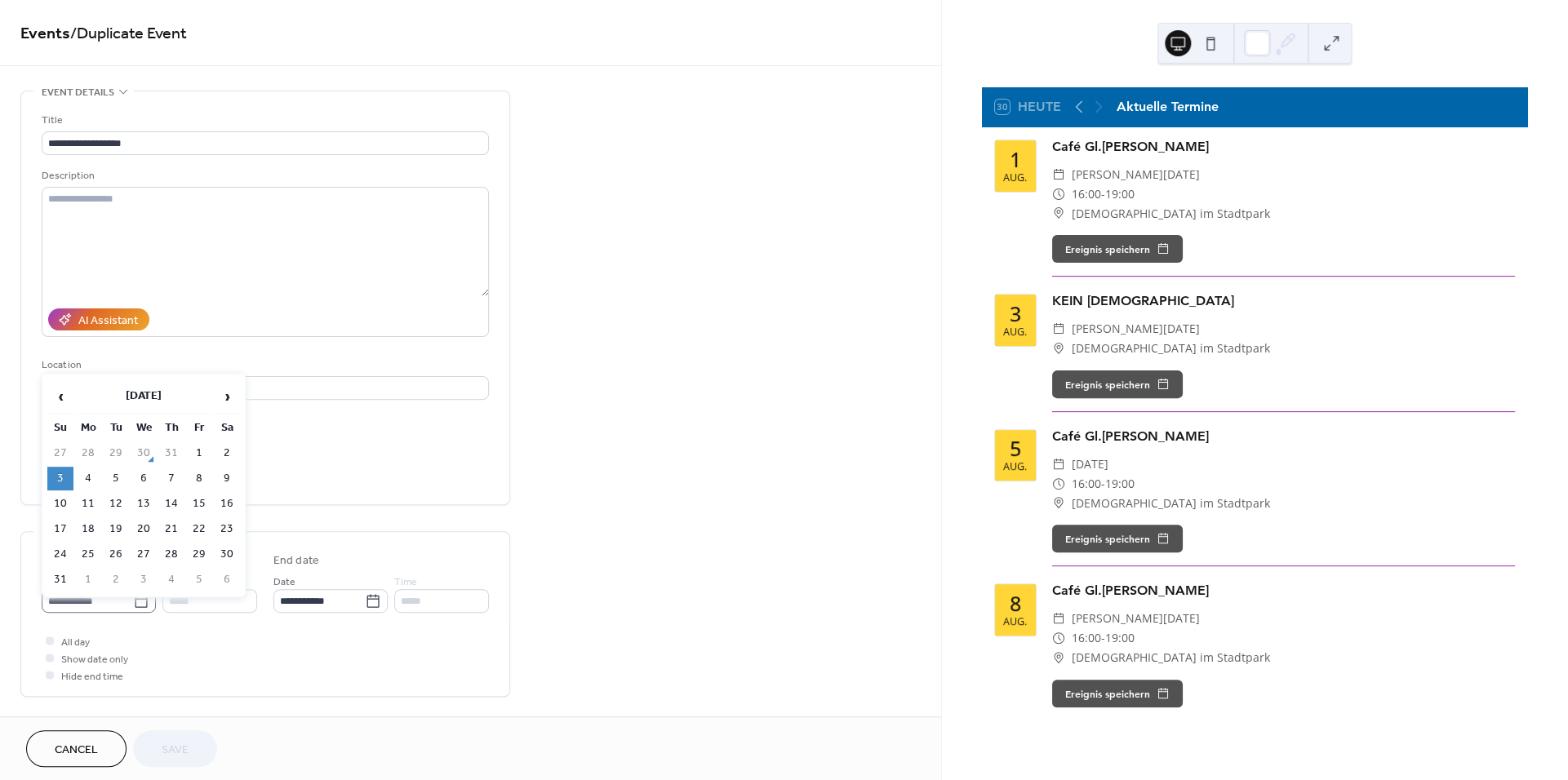 click 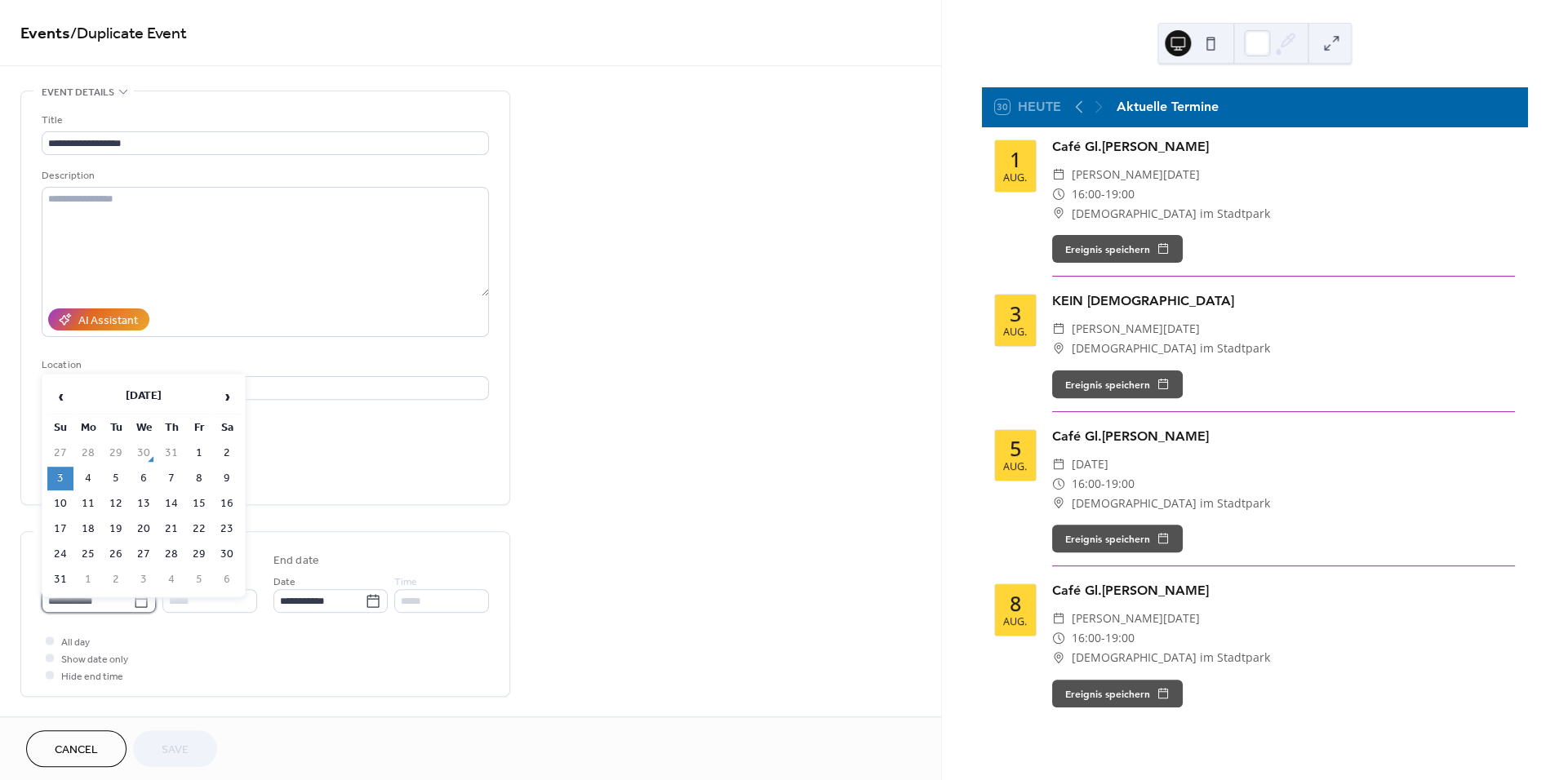 click on "**********" at bounding box center [87, 601] 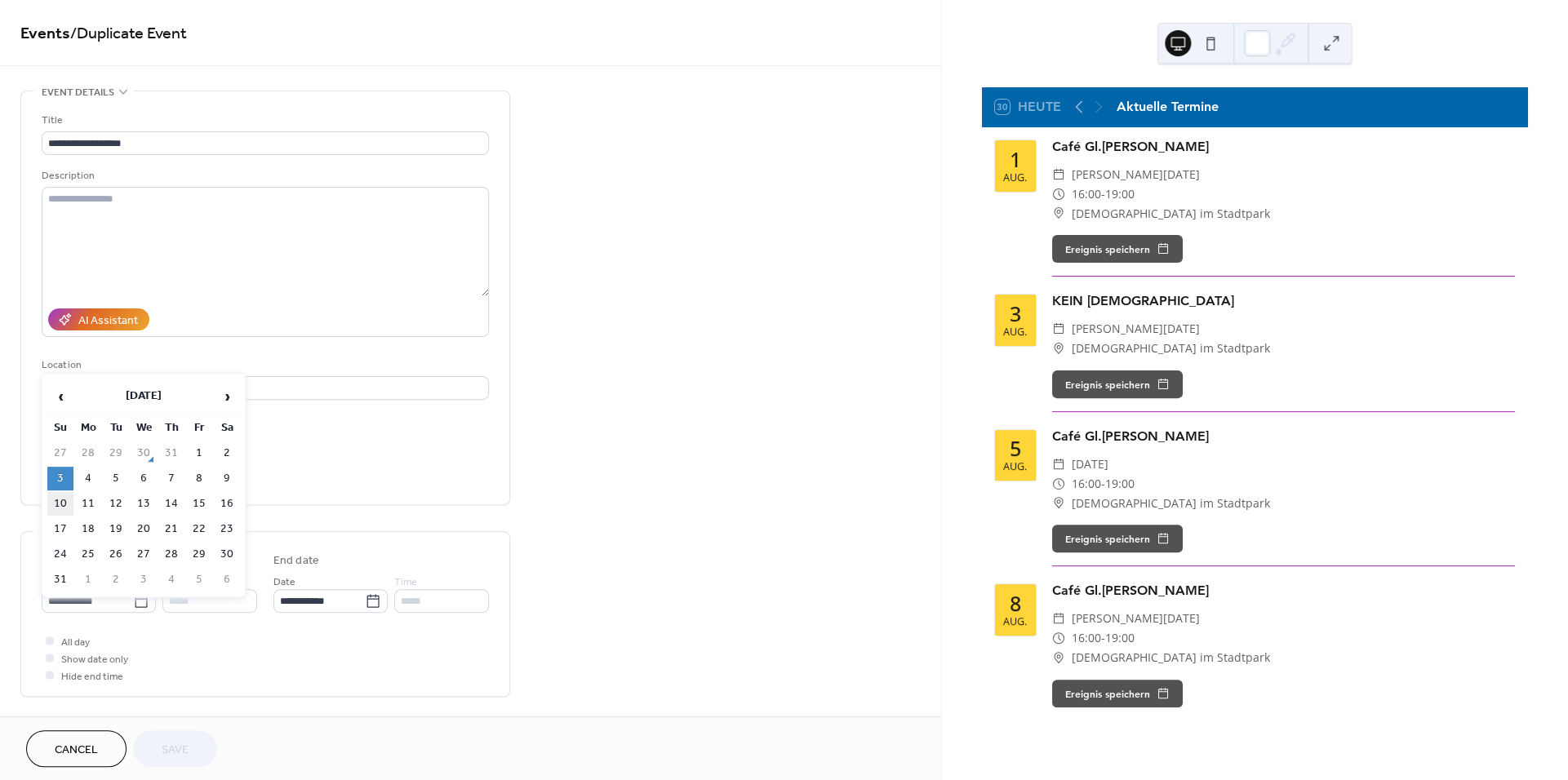 click on "10" at bounding box center (60, 503) 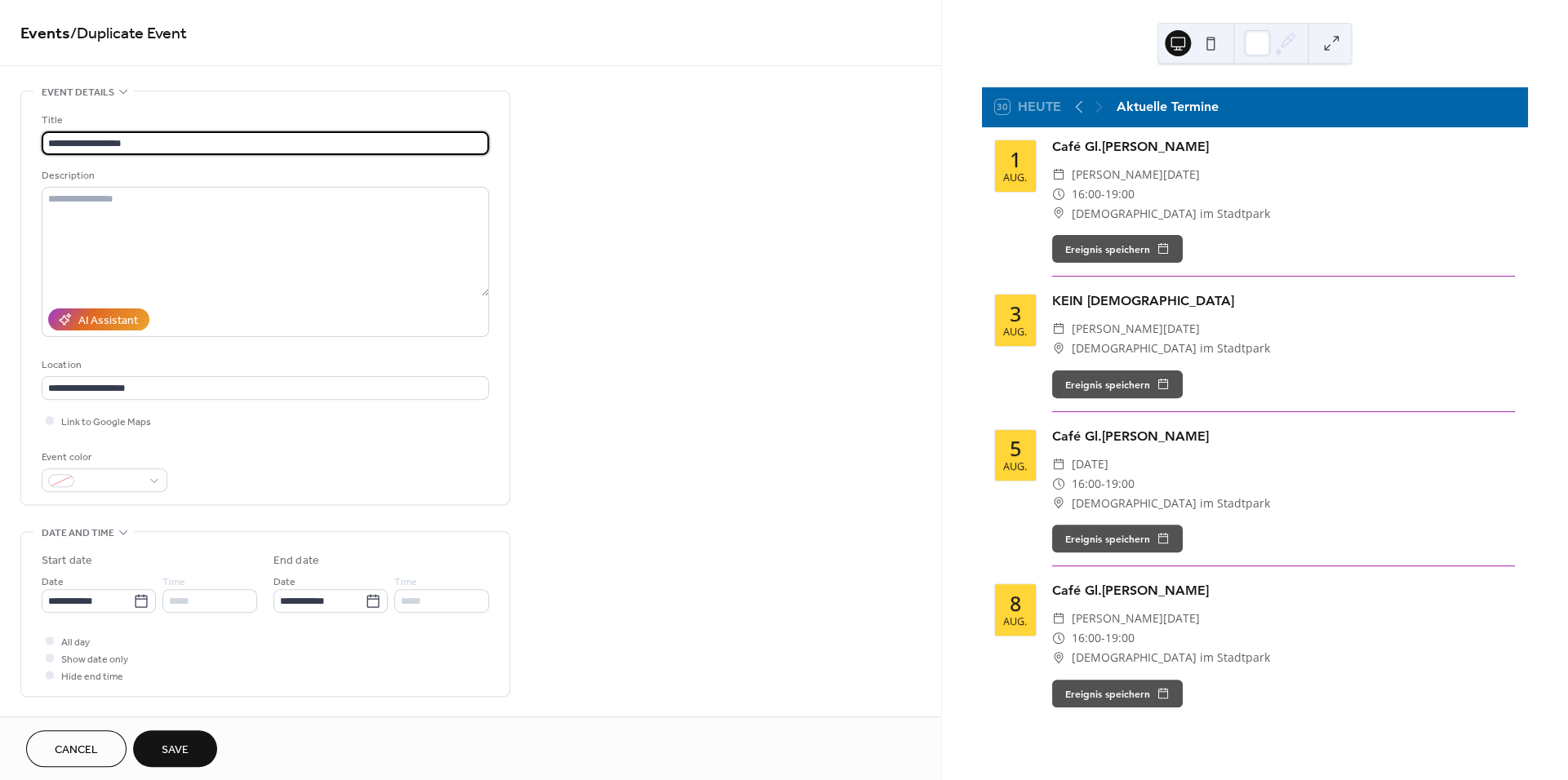 click on "**********" at bounding box center [265, 143] 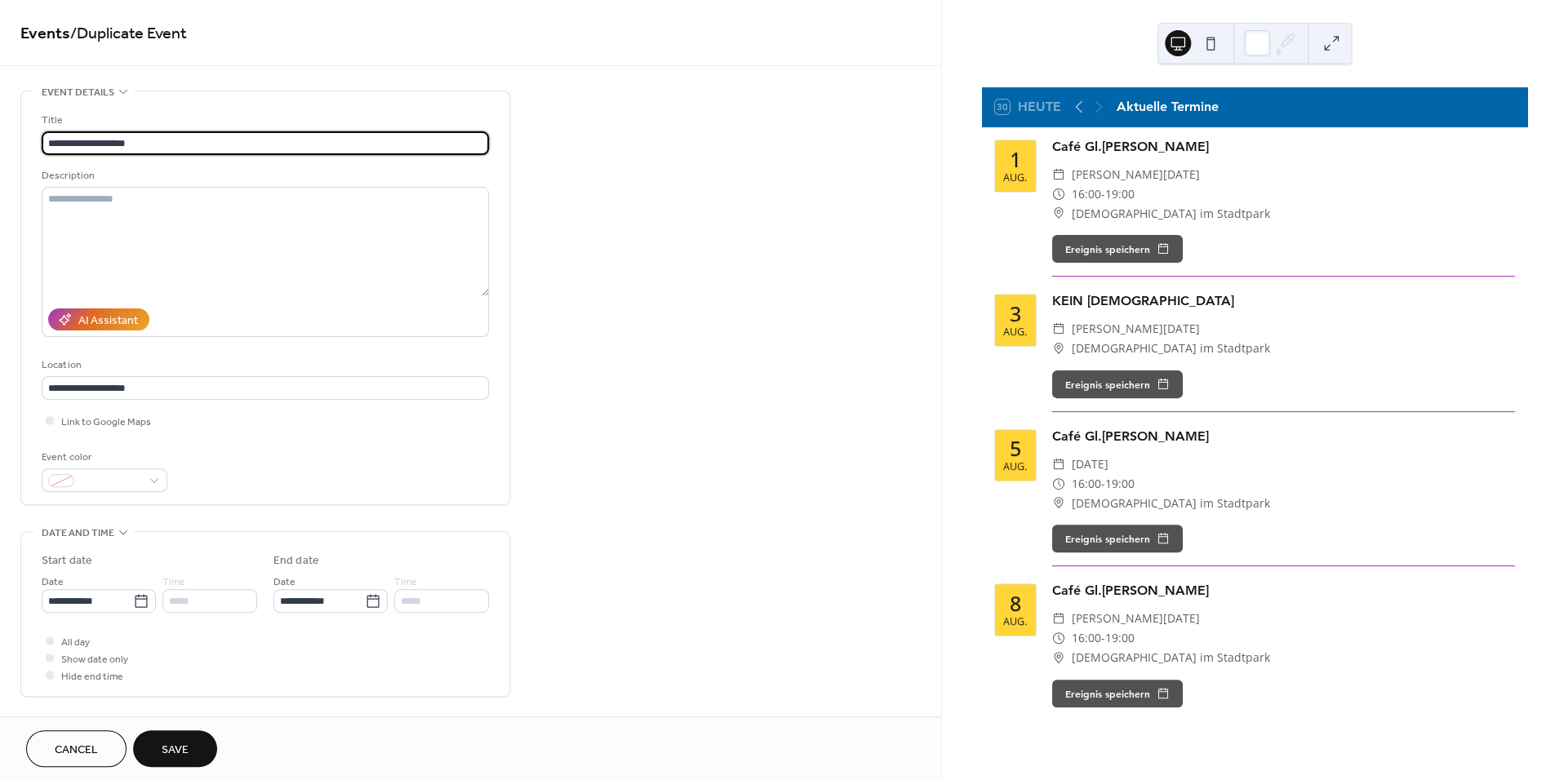type on "**********" 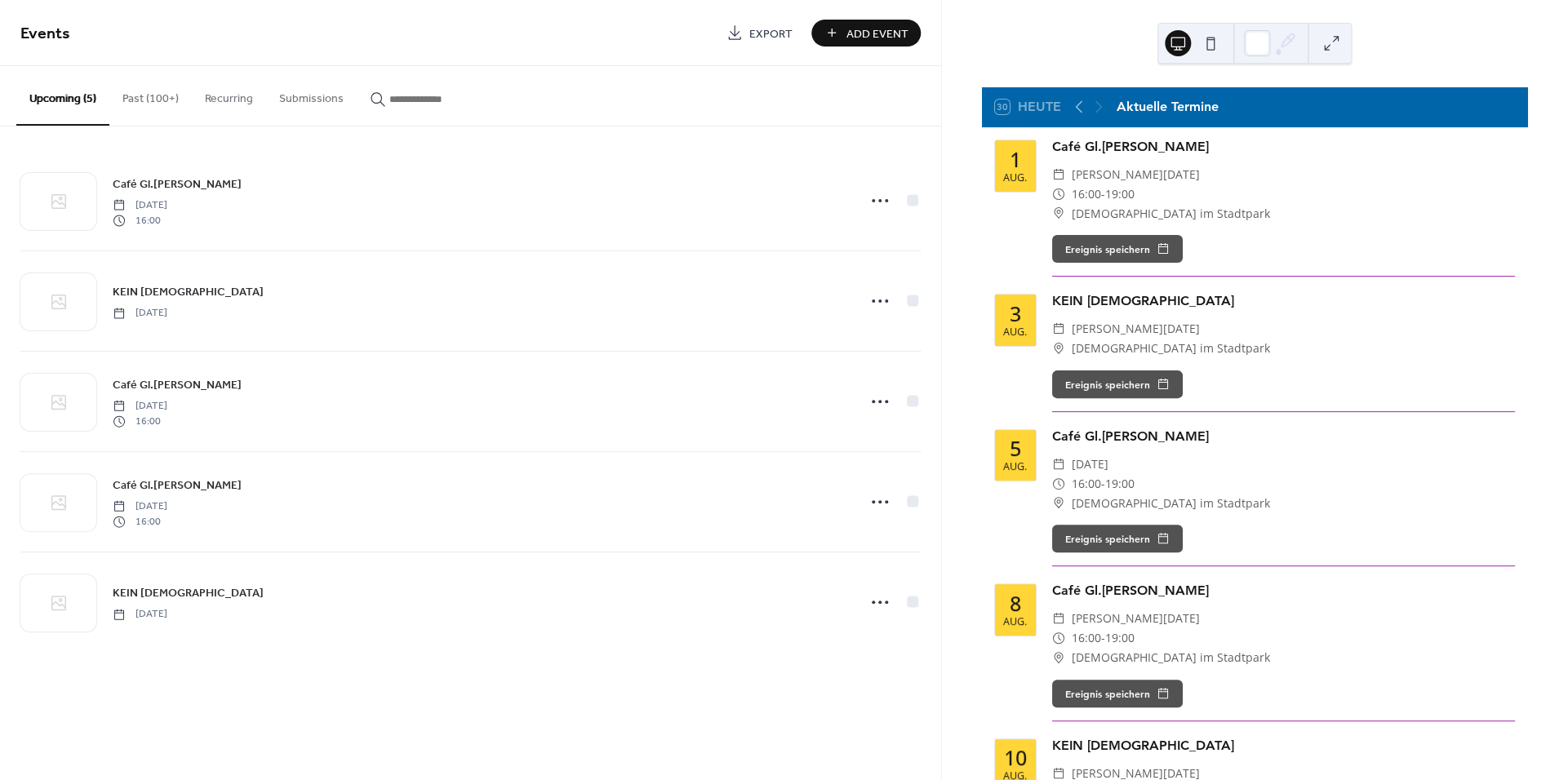 scroll, scrollTop: 2, scrollLeft: 0, axis: vertical 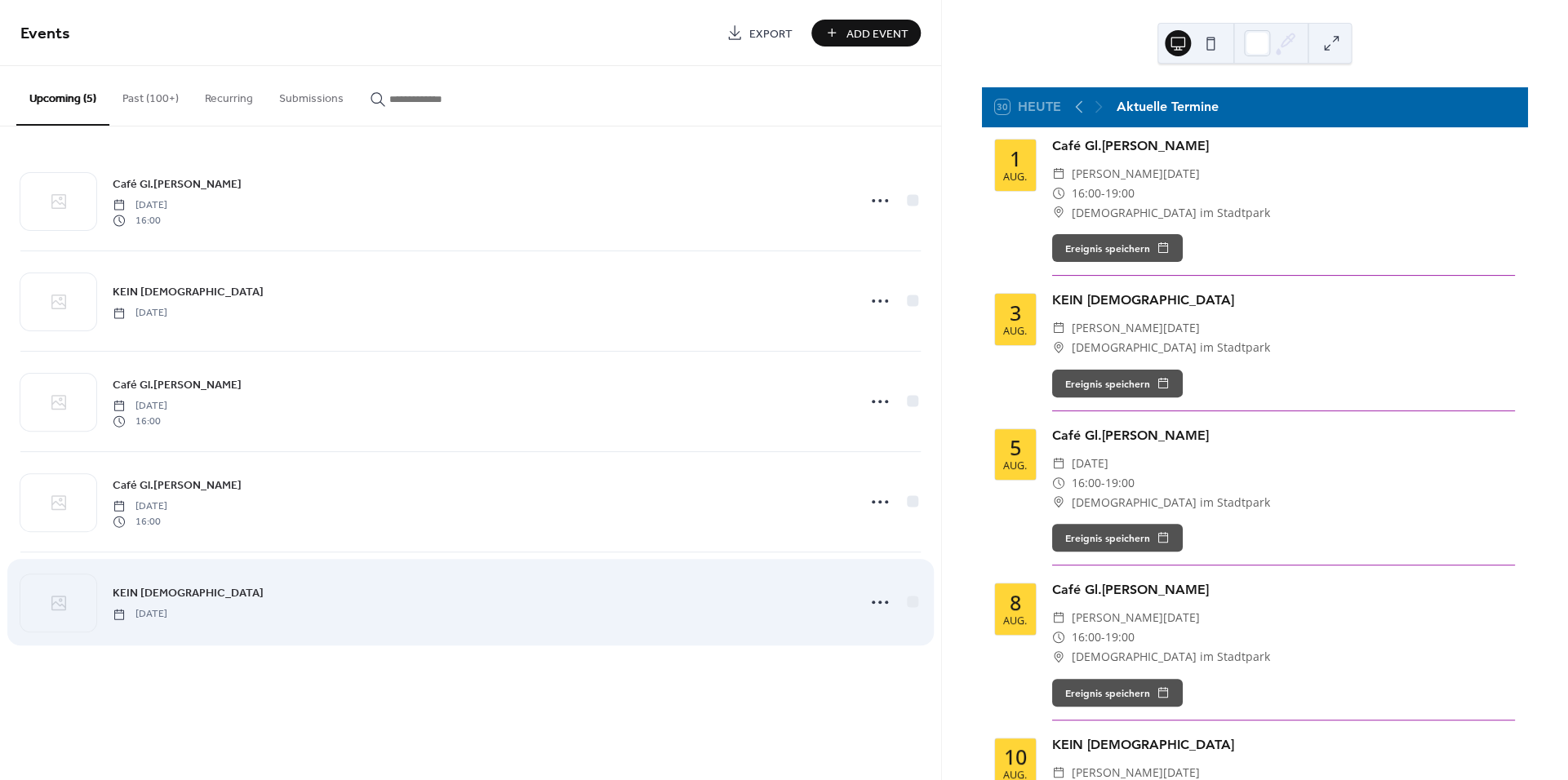 click on "KEIN [DEMOGRAPHIC_DATA]" at bounding box center [188, 593] 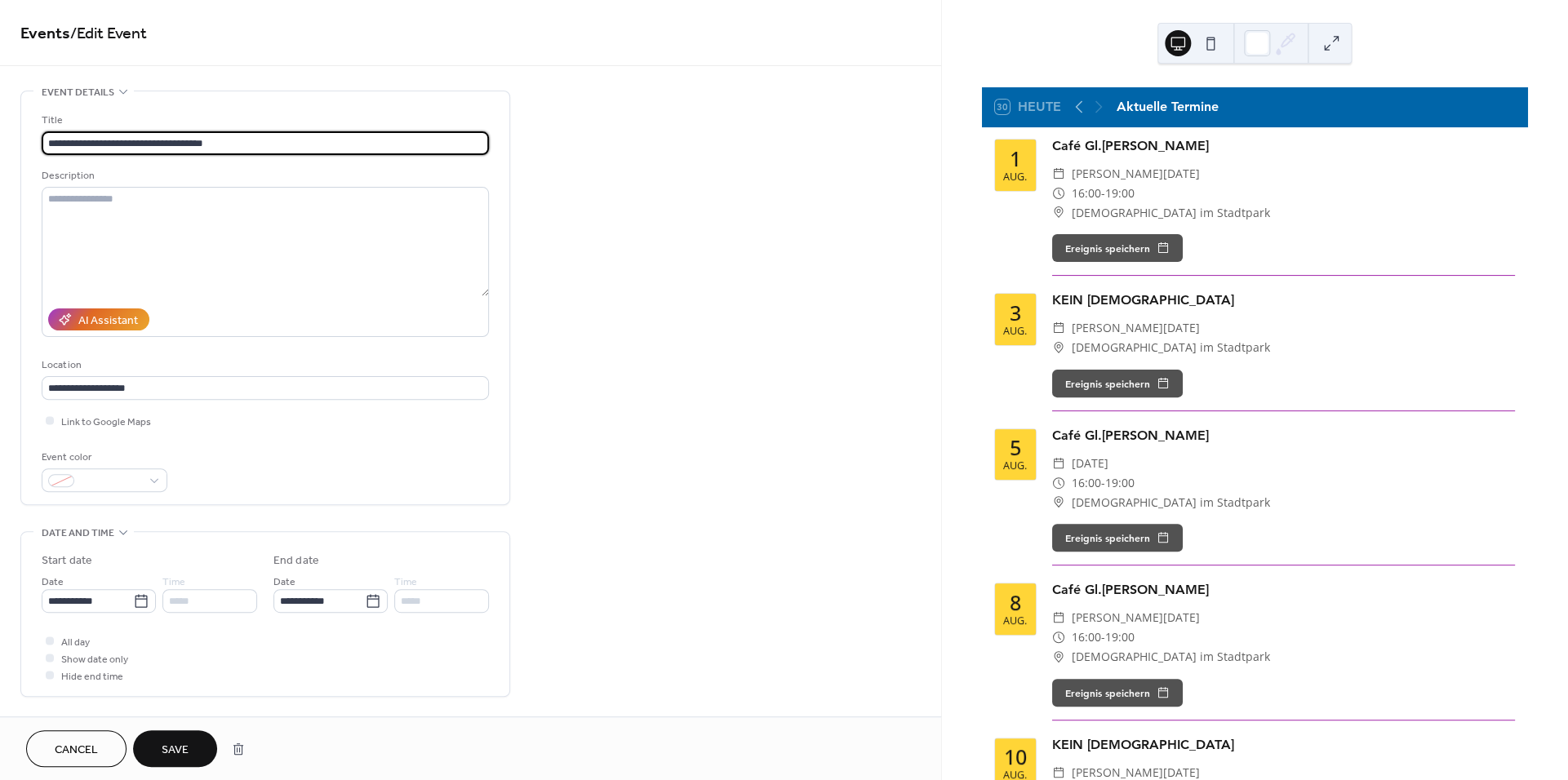 click on "**********" at bounding box center (265, 143) 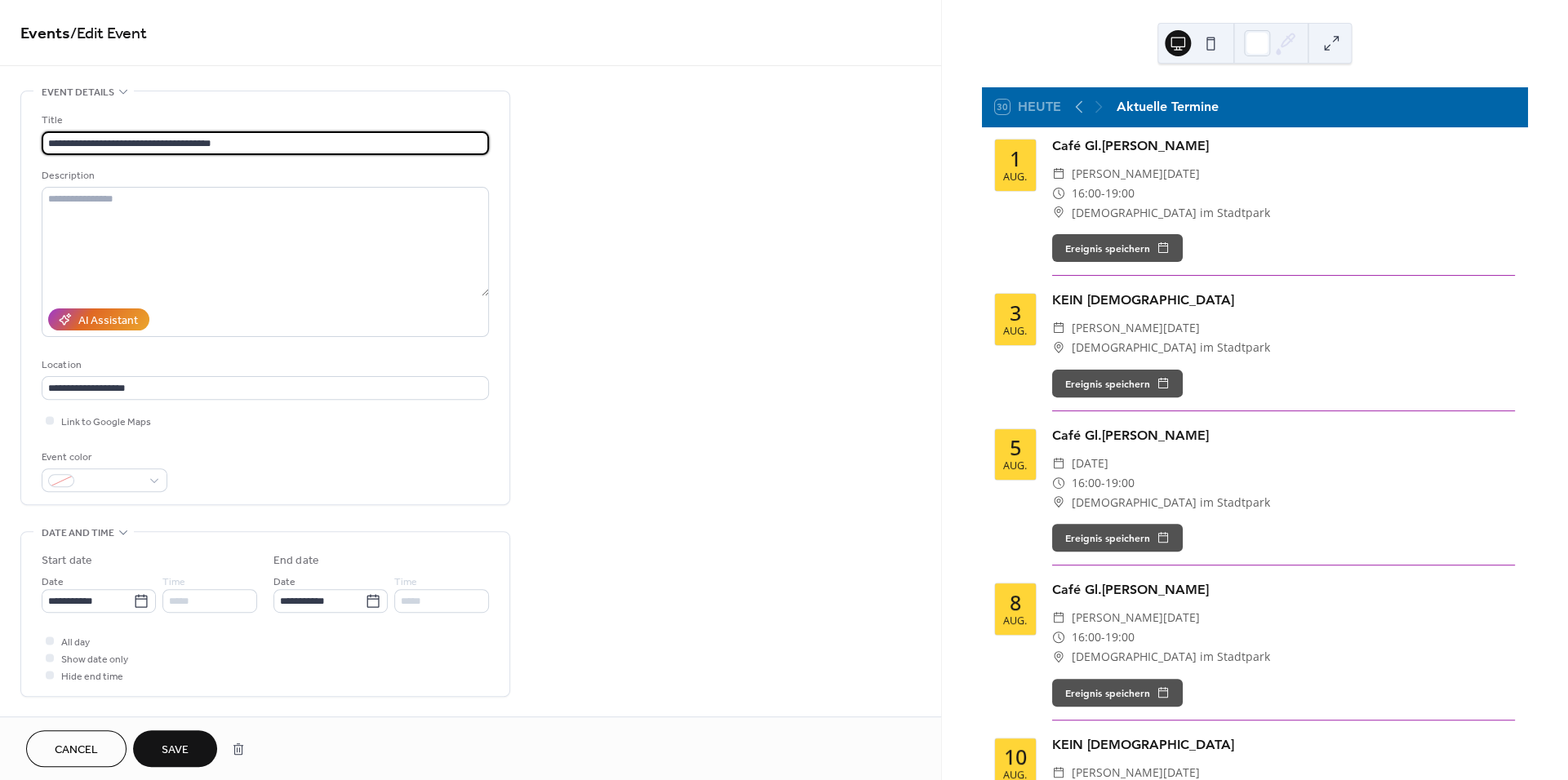 click on "**********" at bounding box center [265, 143] 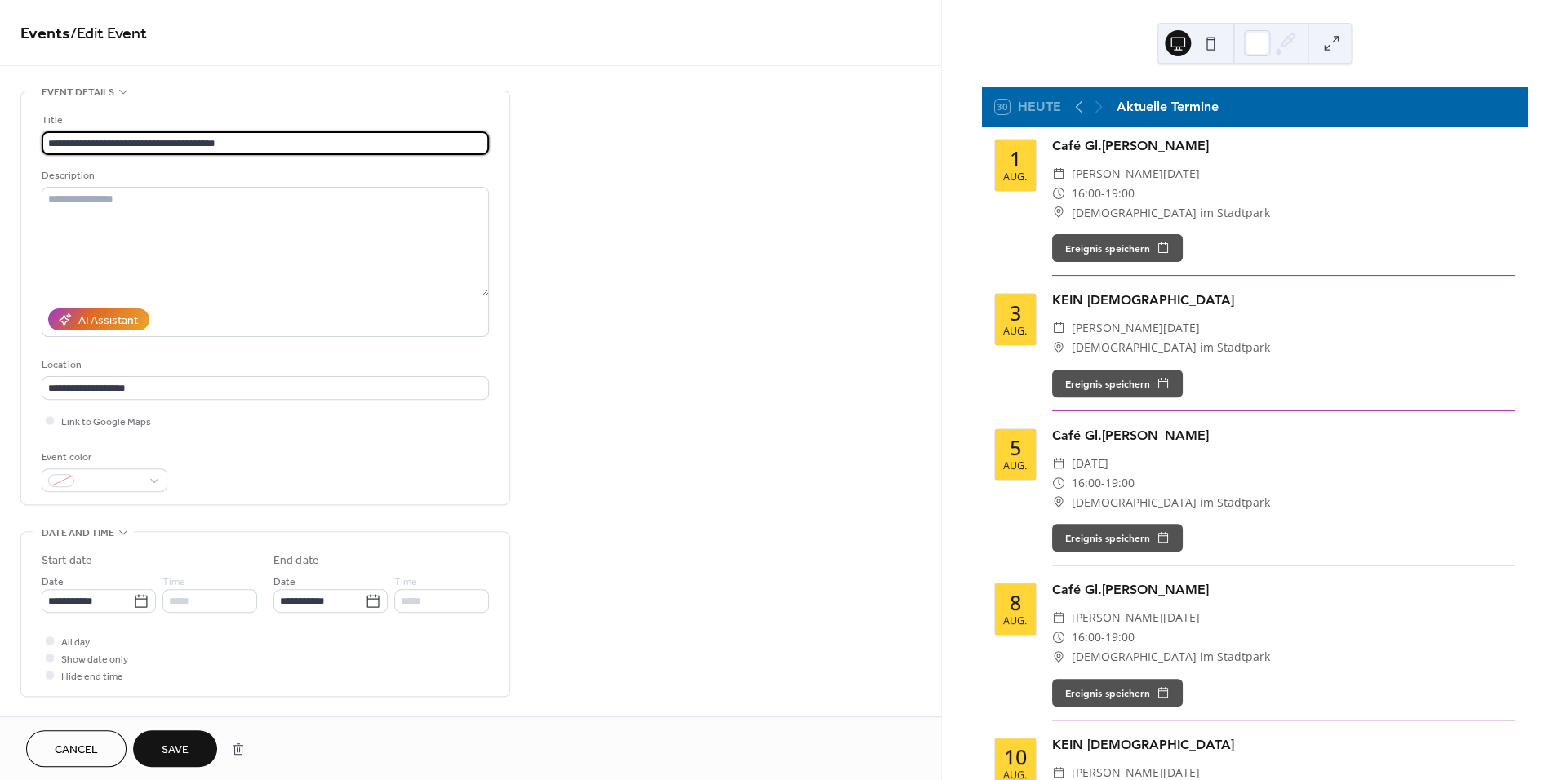 click on "**********" at bounding box center (265, 143) 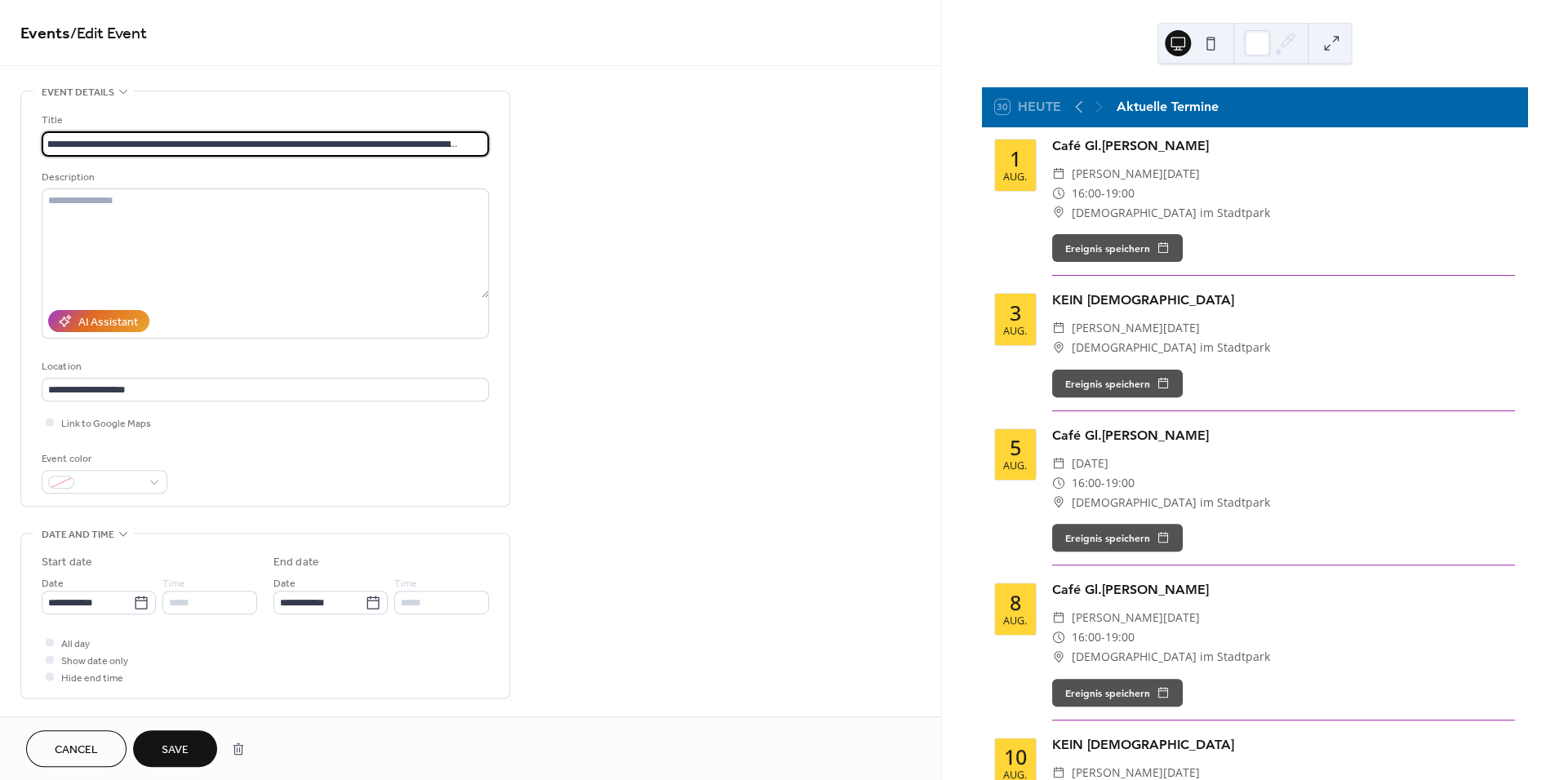 scroll, scrollTop: 0, scrollLeft: 57, axis: horizontal 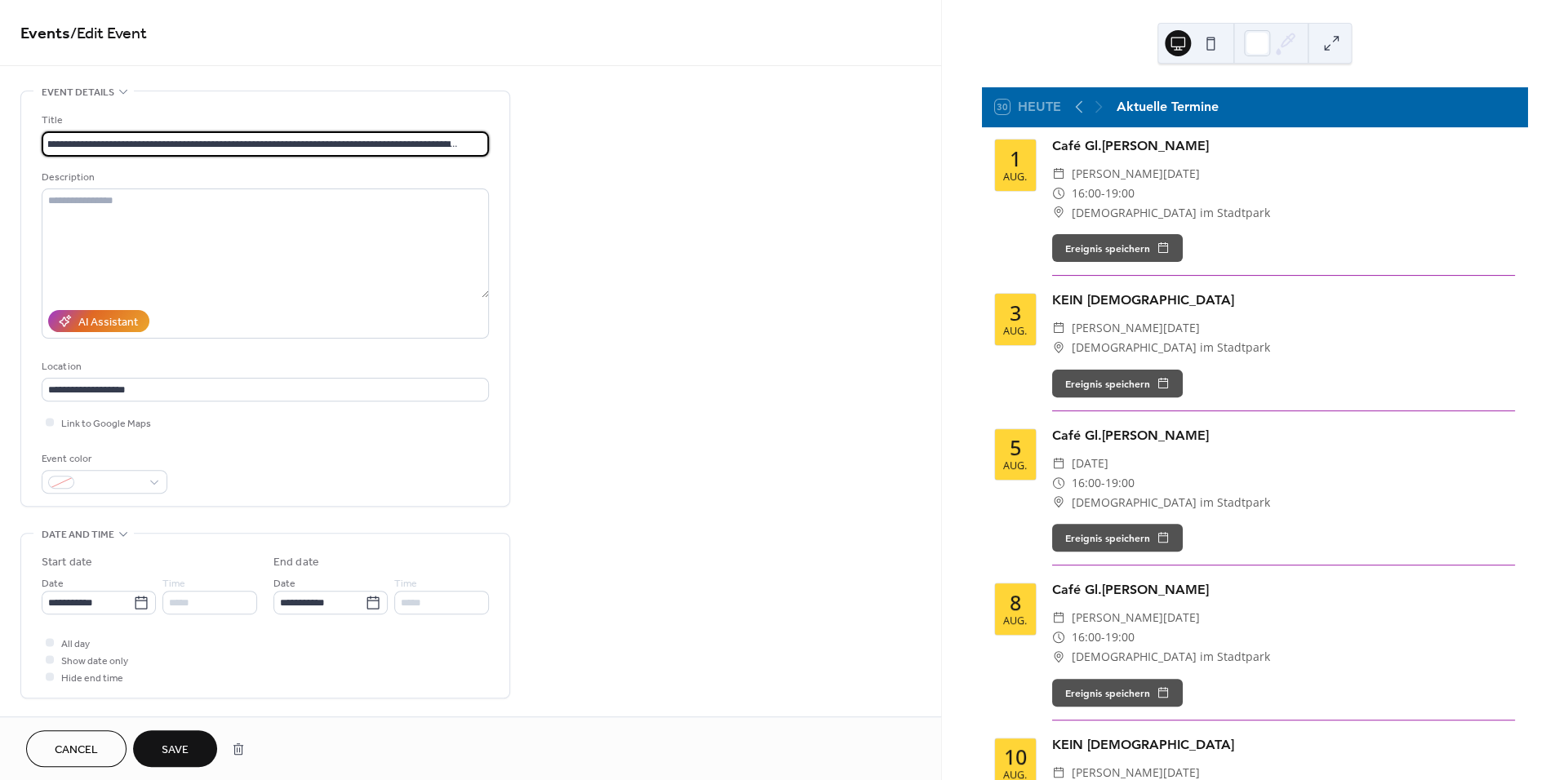 type on "**********" 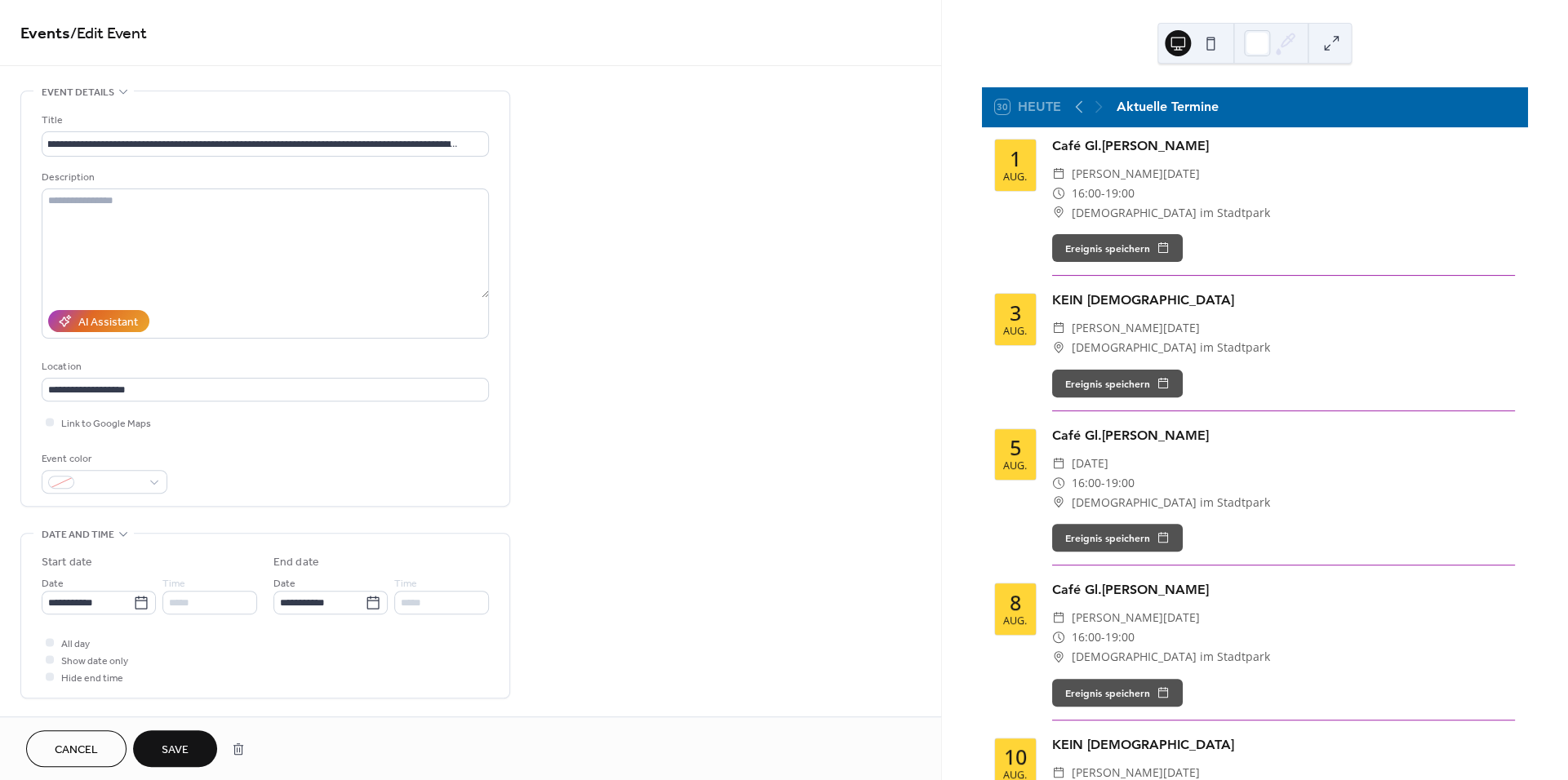 click on "Save" at bounding box center (175, 750) 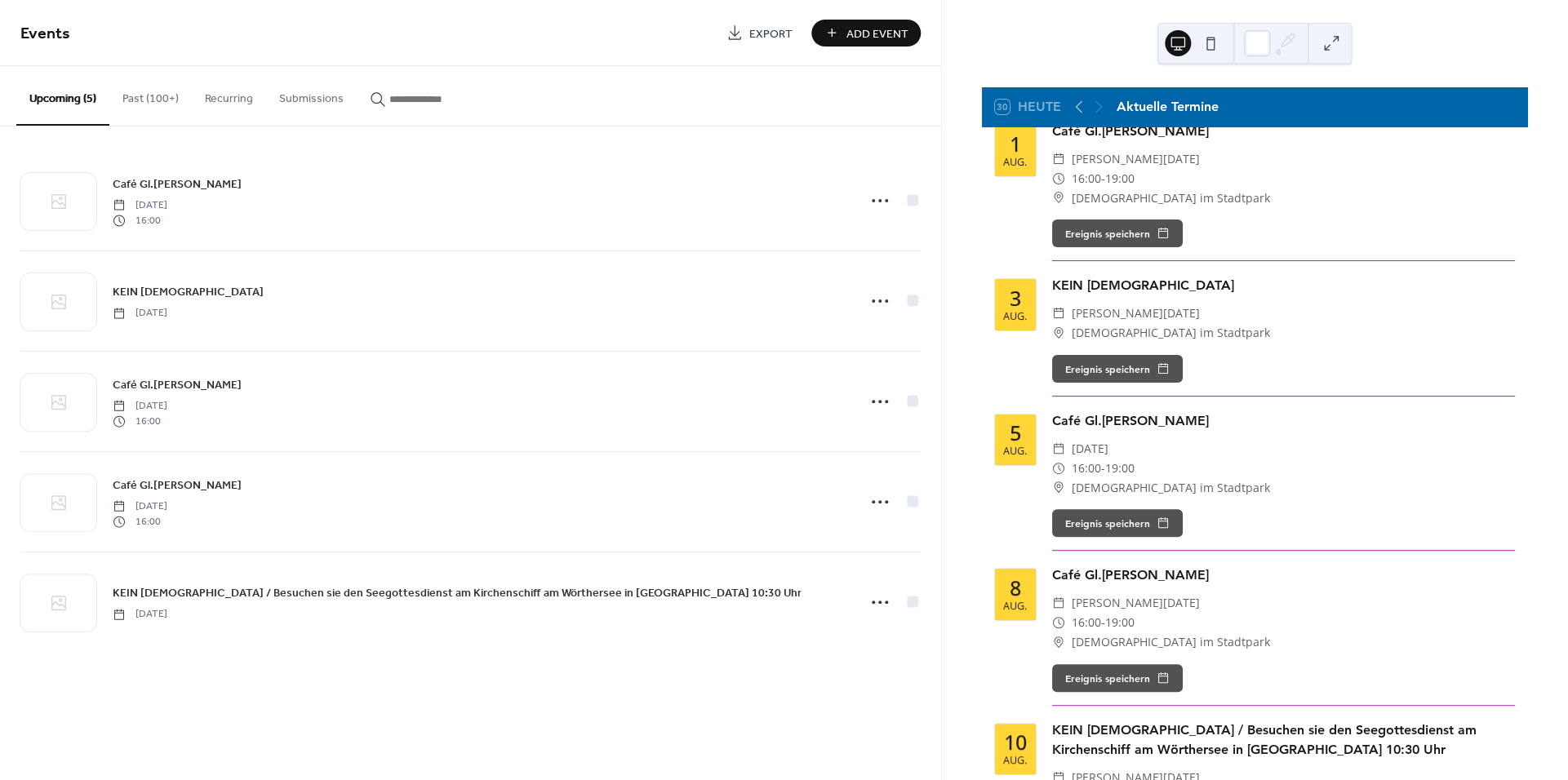 scroll, scrollTop: 21, scrollLeft: 0, axis: vertical 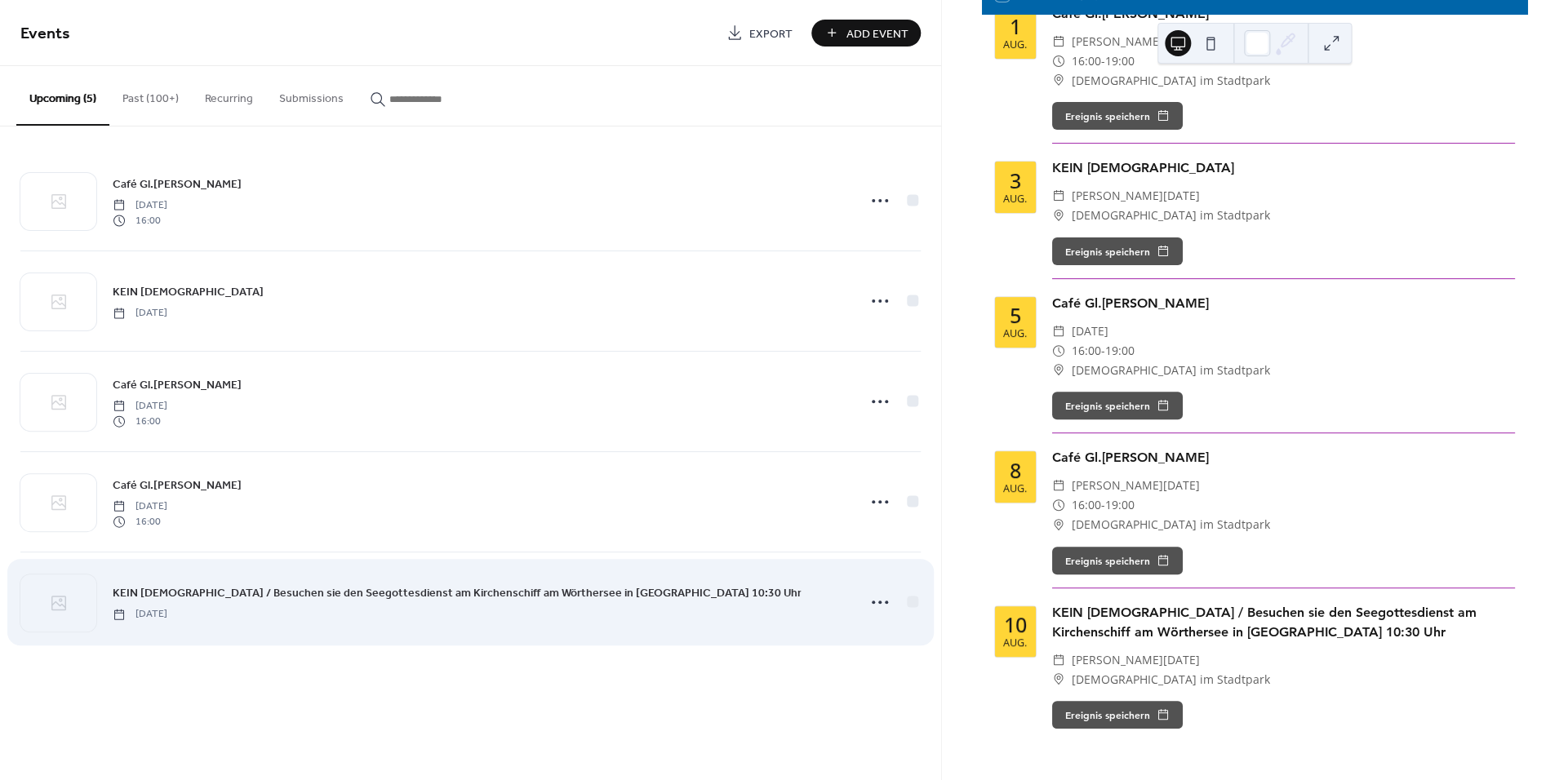 click on "KEIN [DEMOGRAPHIC_DATA]  /  Besuchen sie den  Seegottesdienst am Kirchenschiff  am Wörthersee in [GEOGRAPHIC_DATA]  10:30 Uhr" at bounding box center (456, 593) 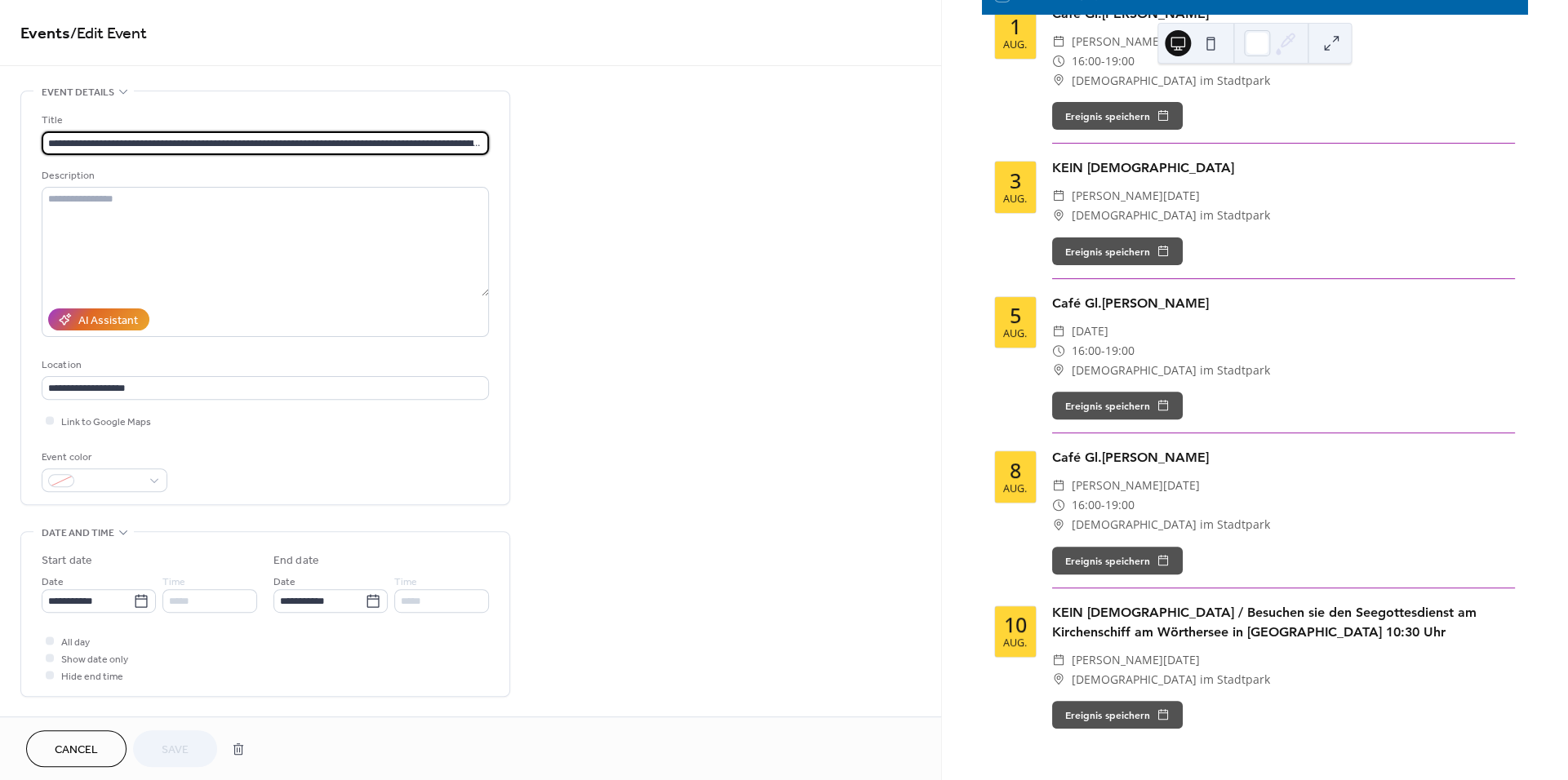 scroll, scrollTop: 0, scrollLeft: 57, axis: horizontal 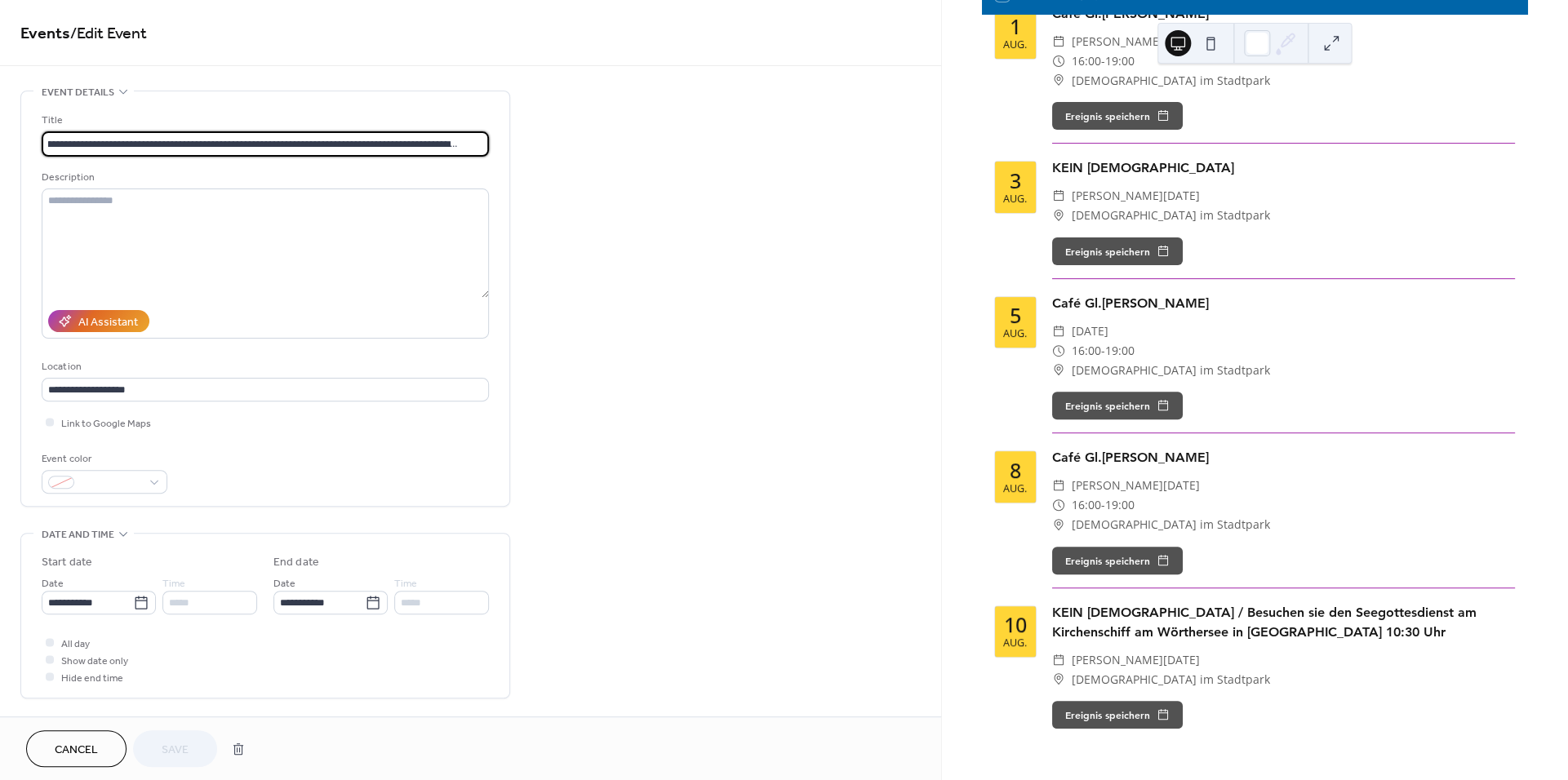 click on "**********" at bounding box center (265, 144) 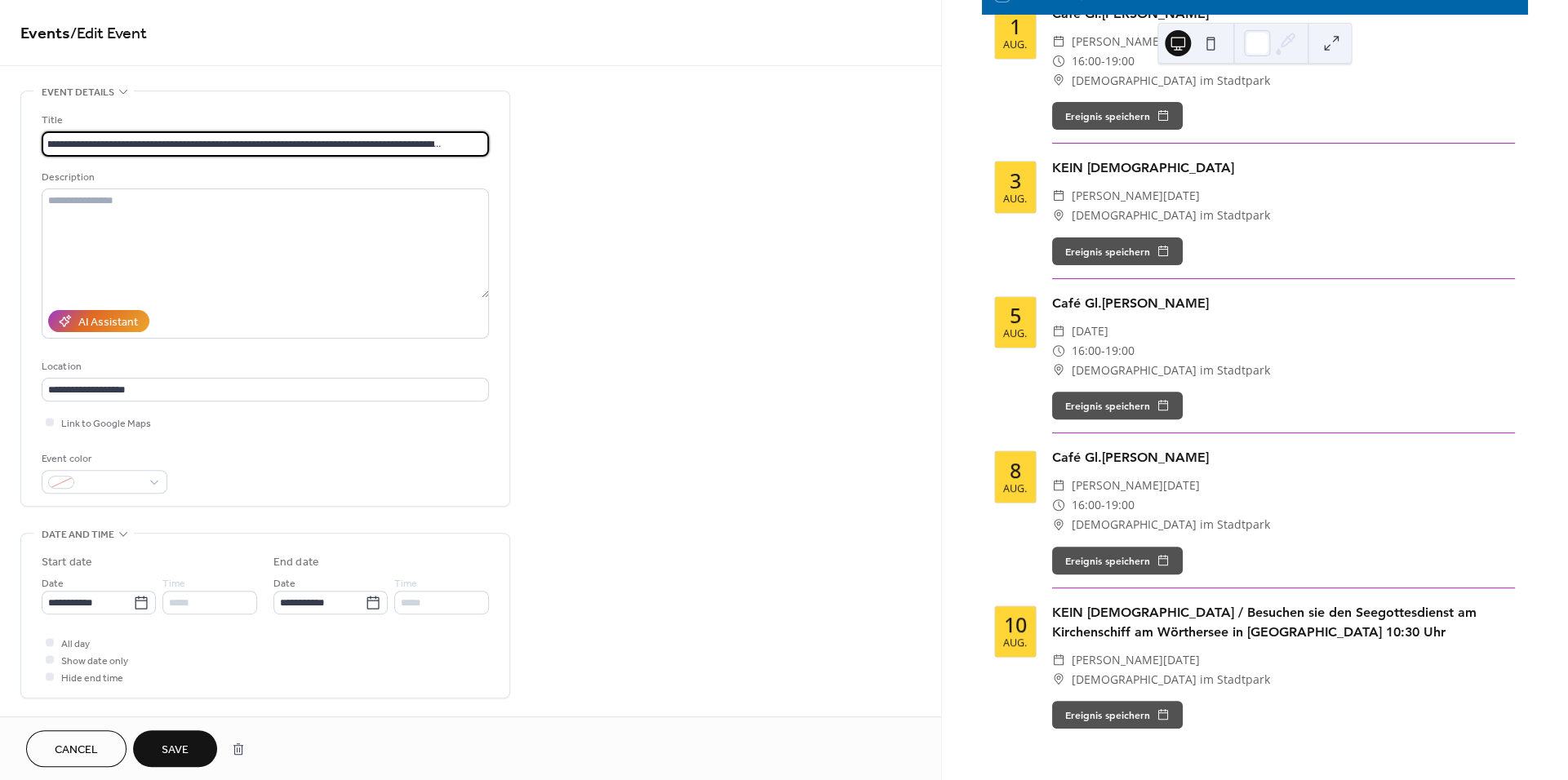 type on "**********" 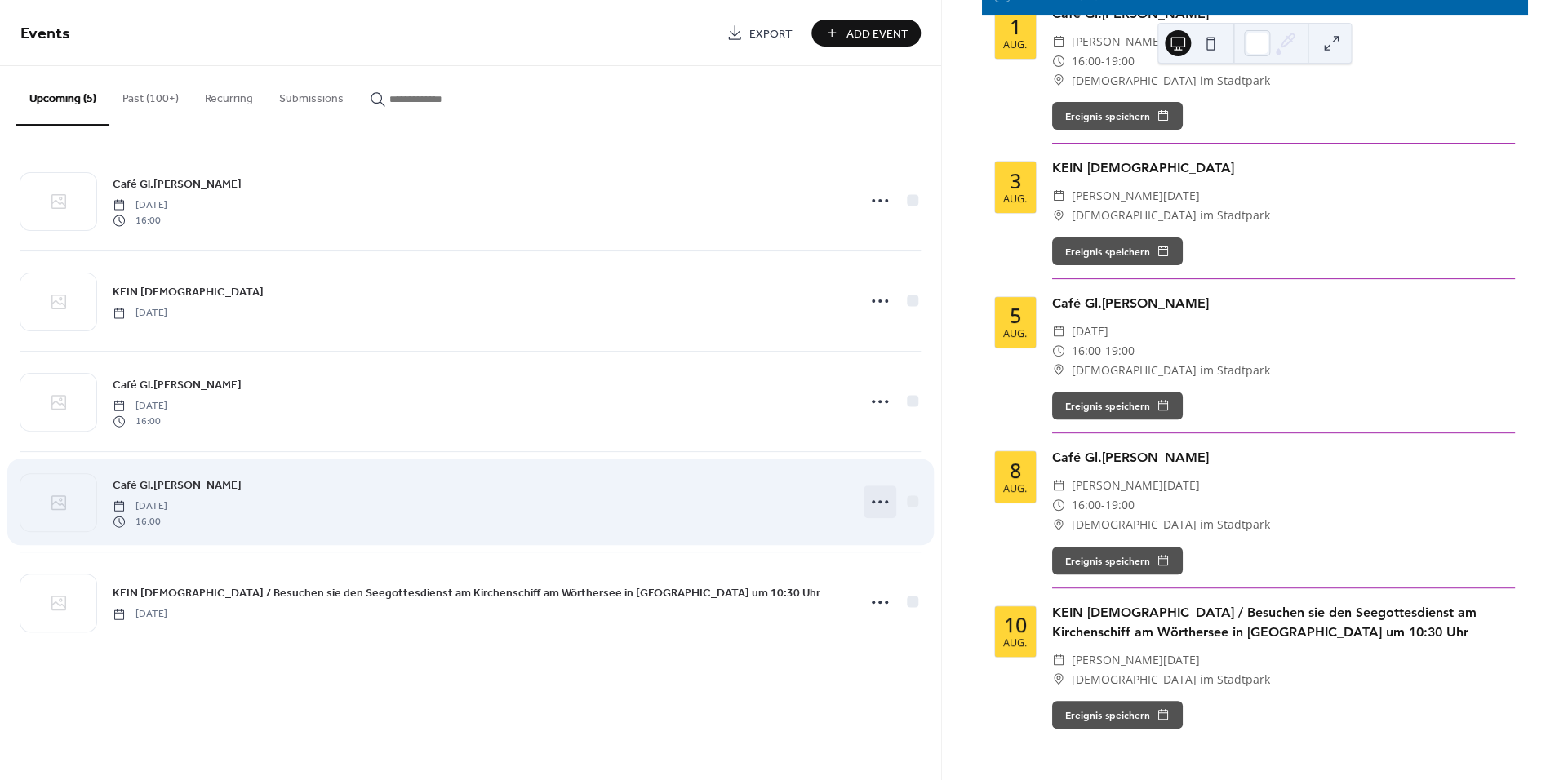 click 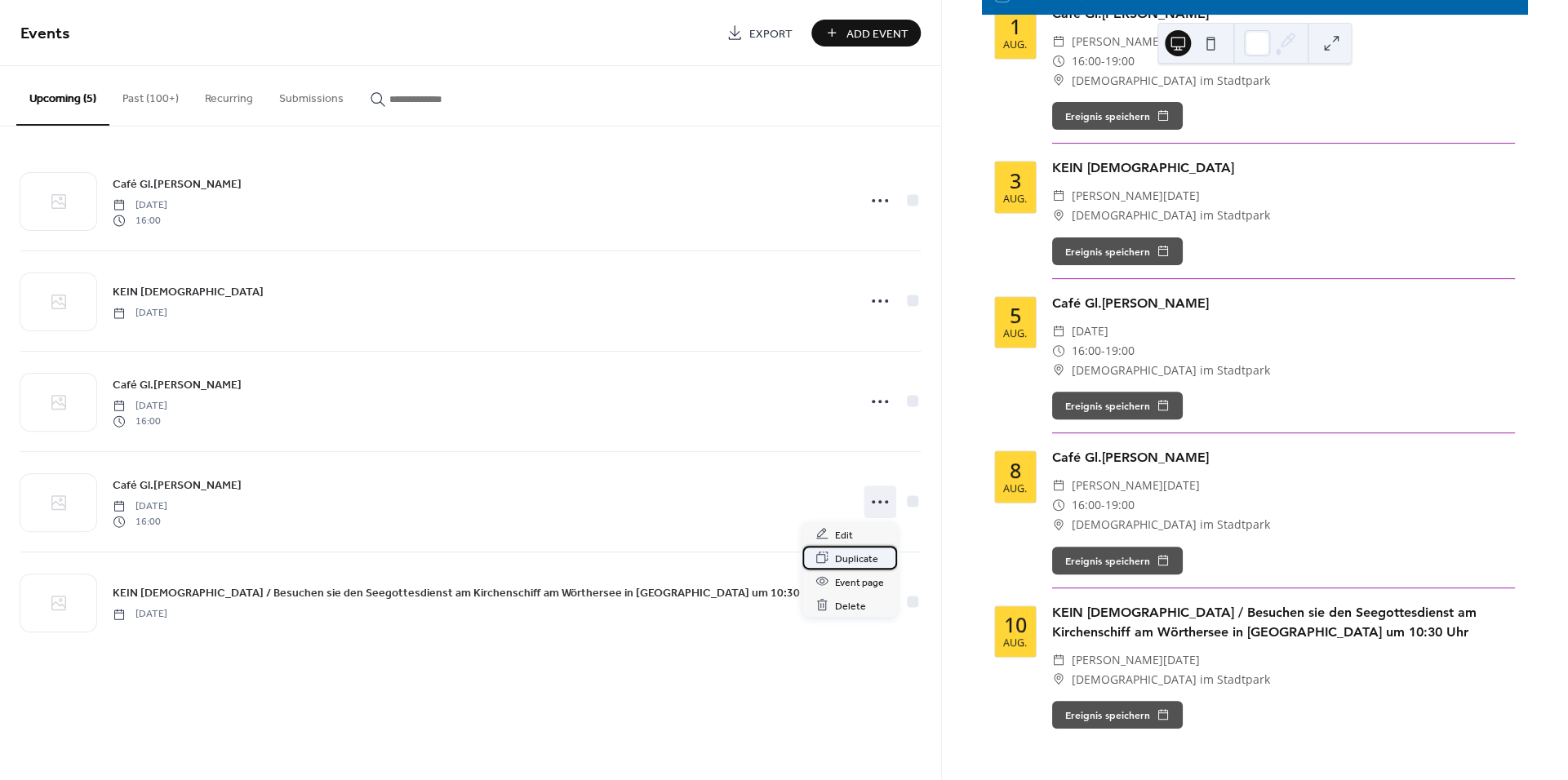 click on "Duplicate" at bounding box center [856, 558] 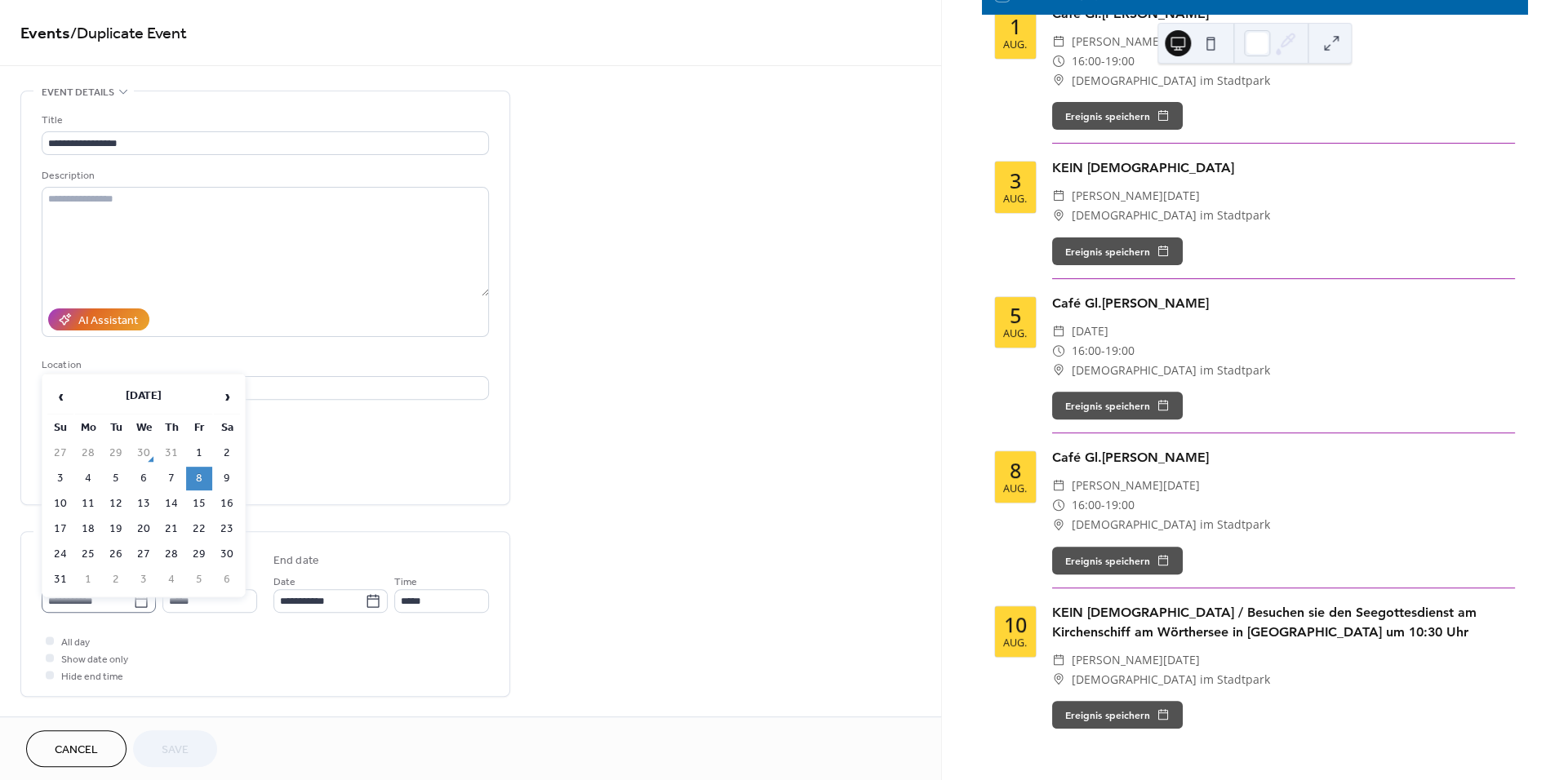 click 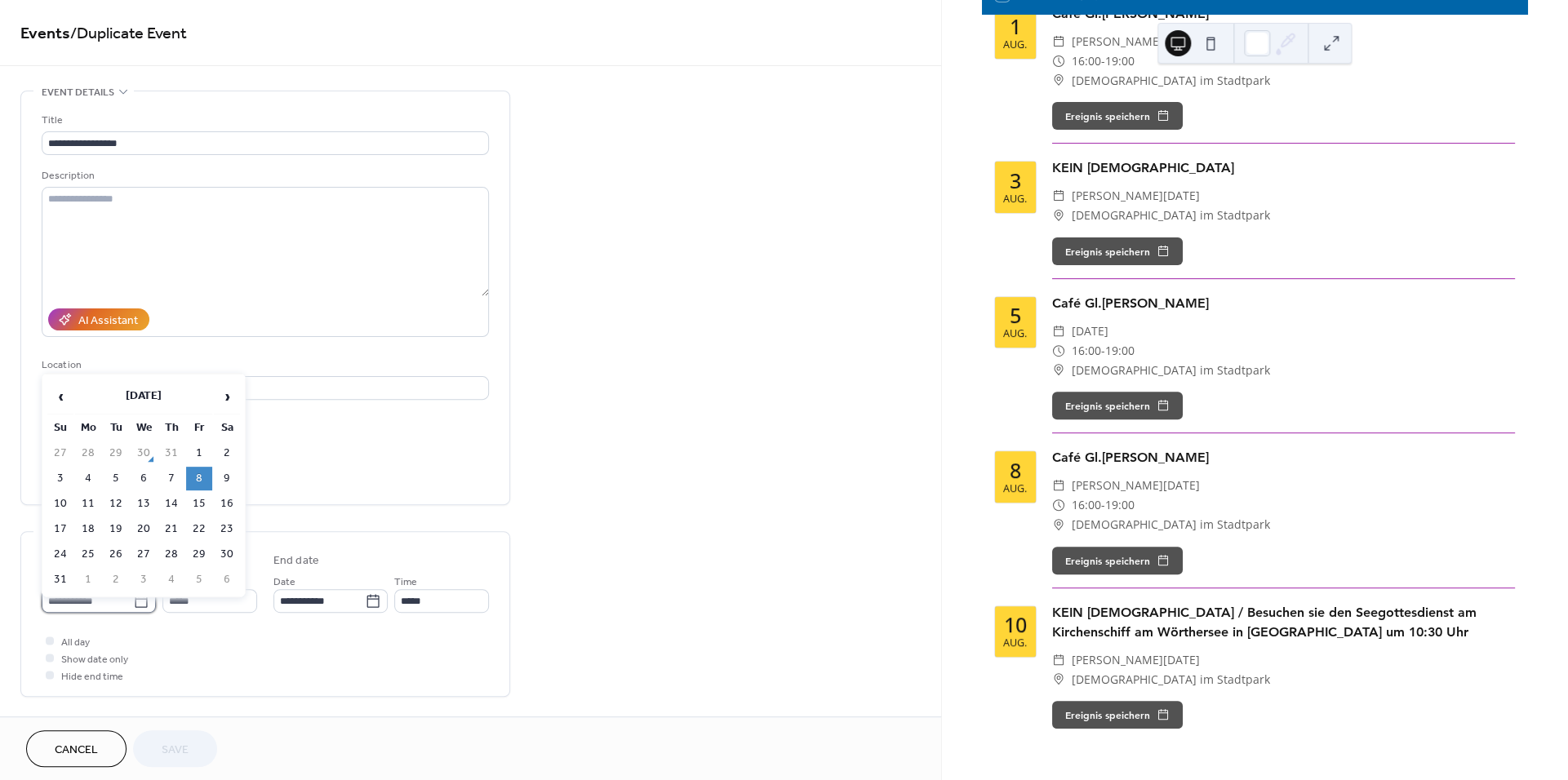 click on "**********" at bounding box center [87, 601] 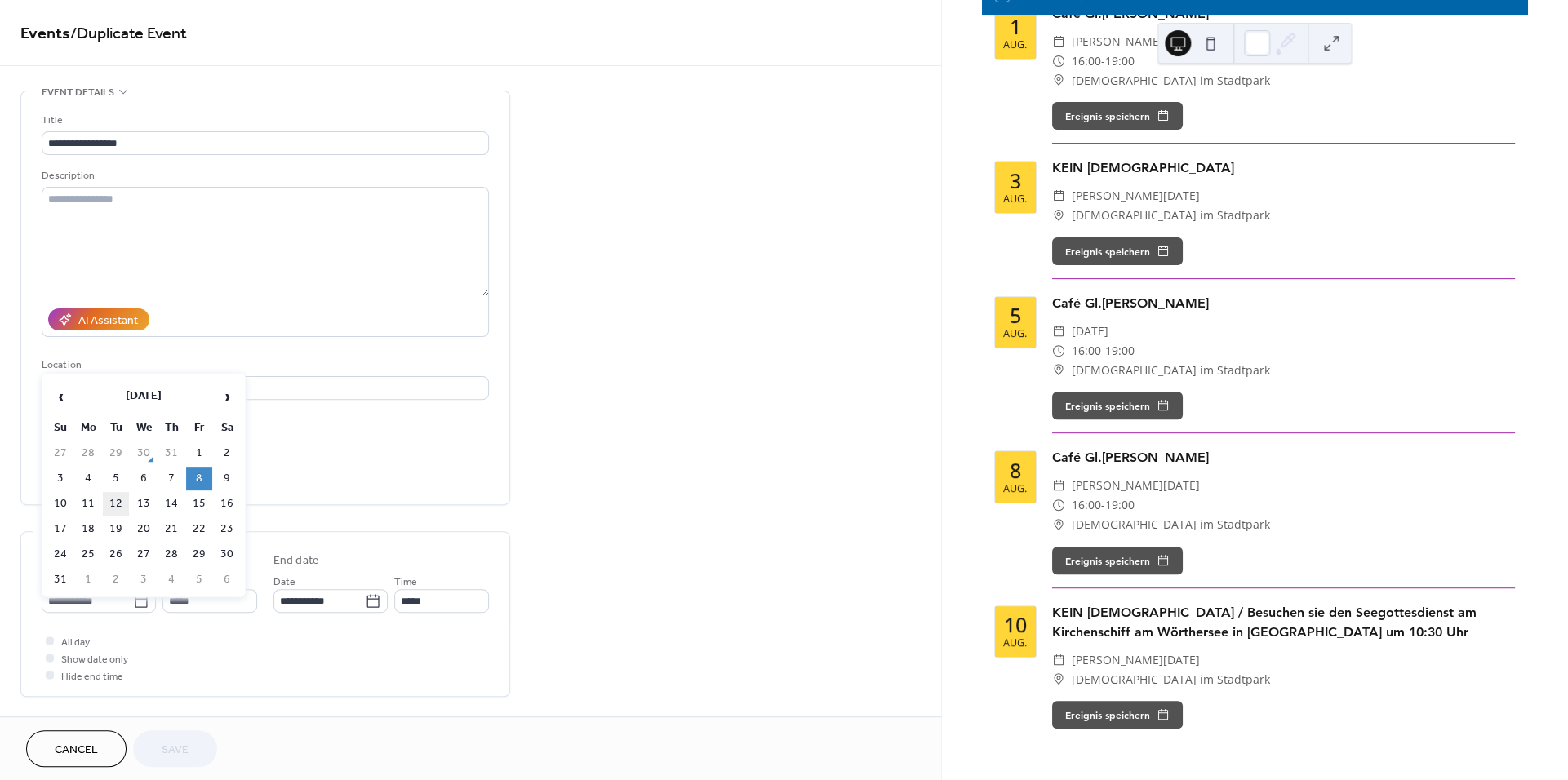 click on "12" at bounding box center (116, 503) 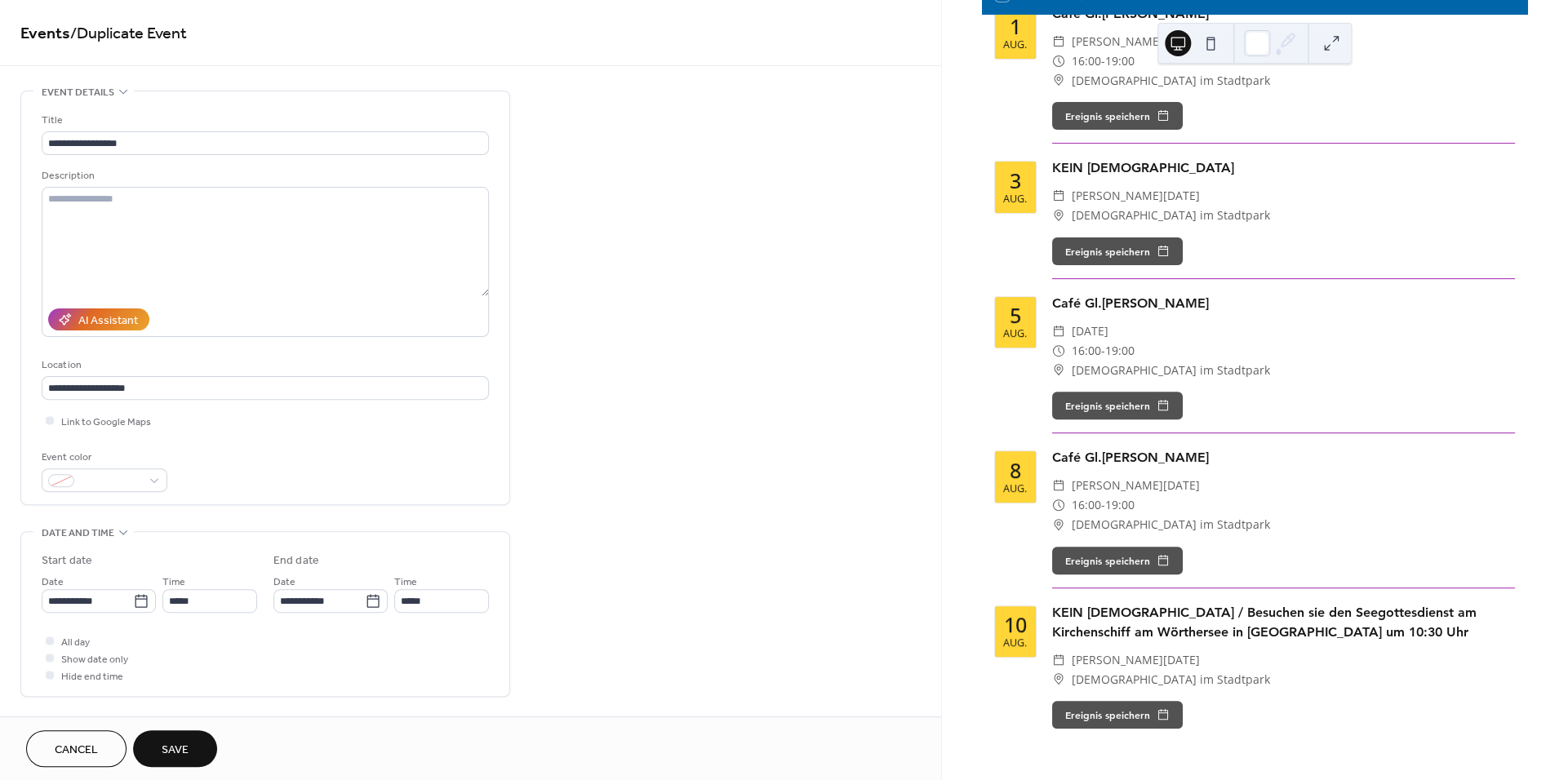 click on "Save" at bounding box center [175, 750] 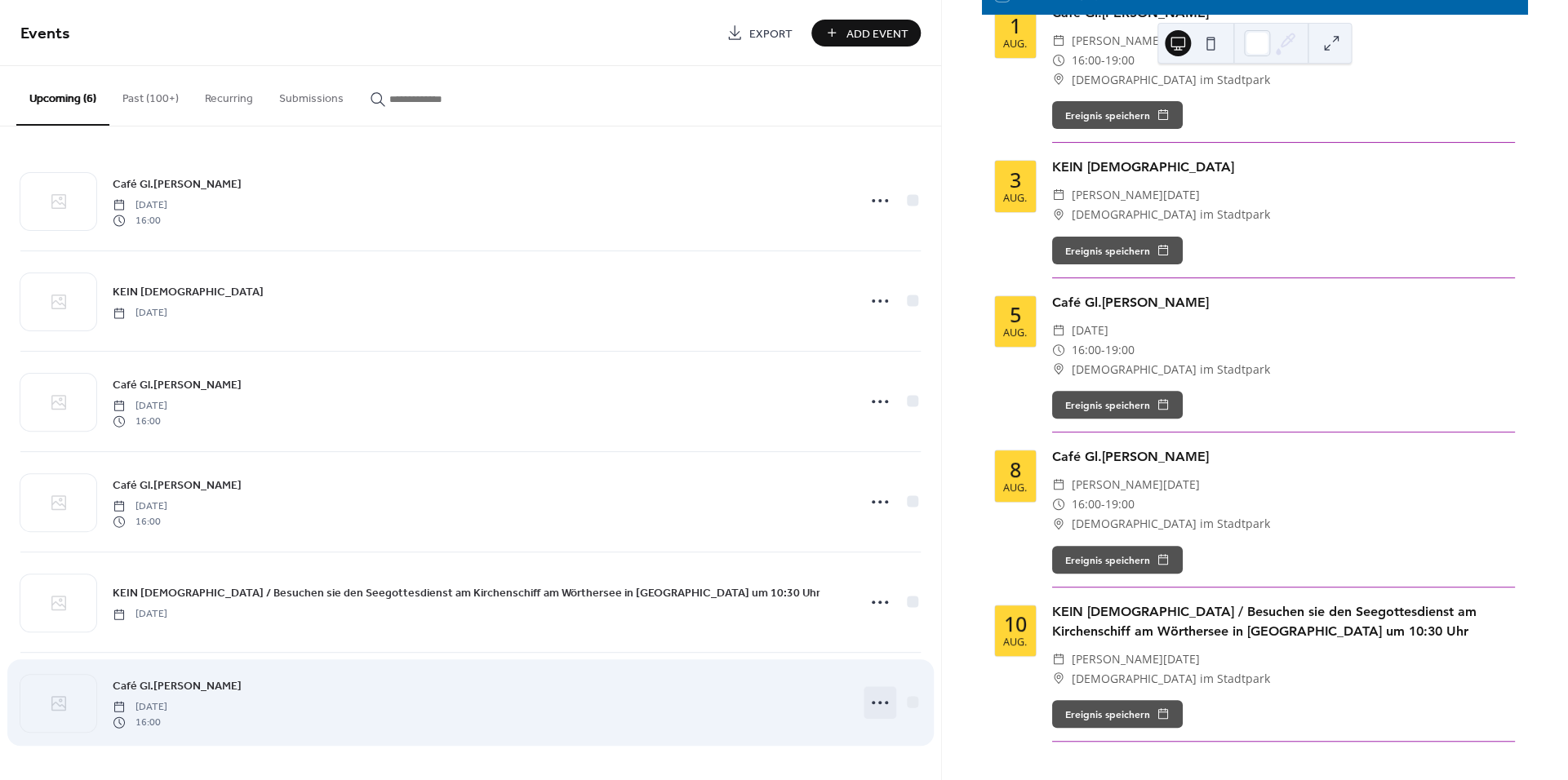 click 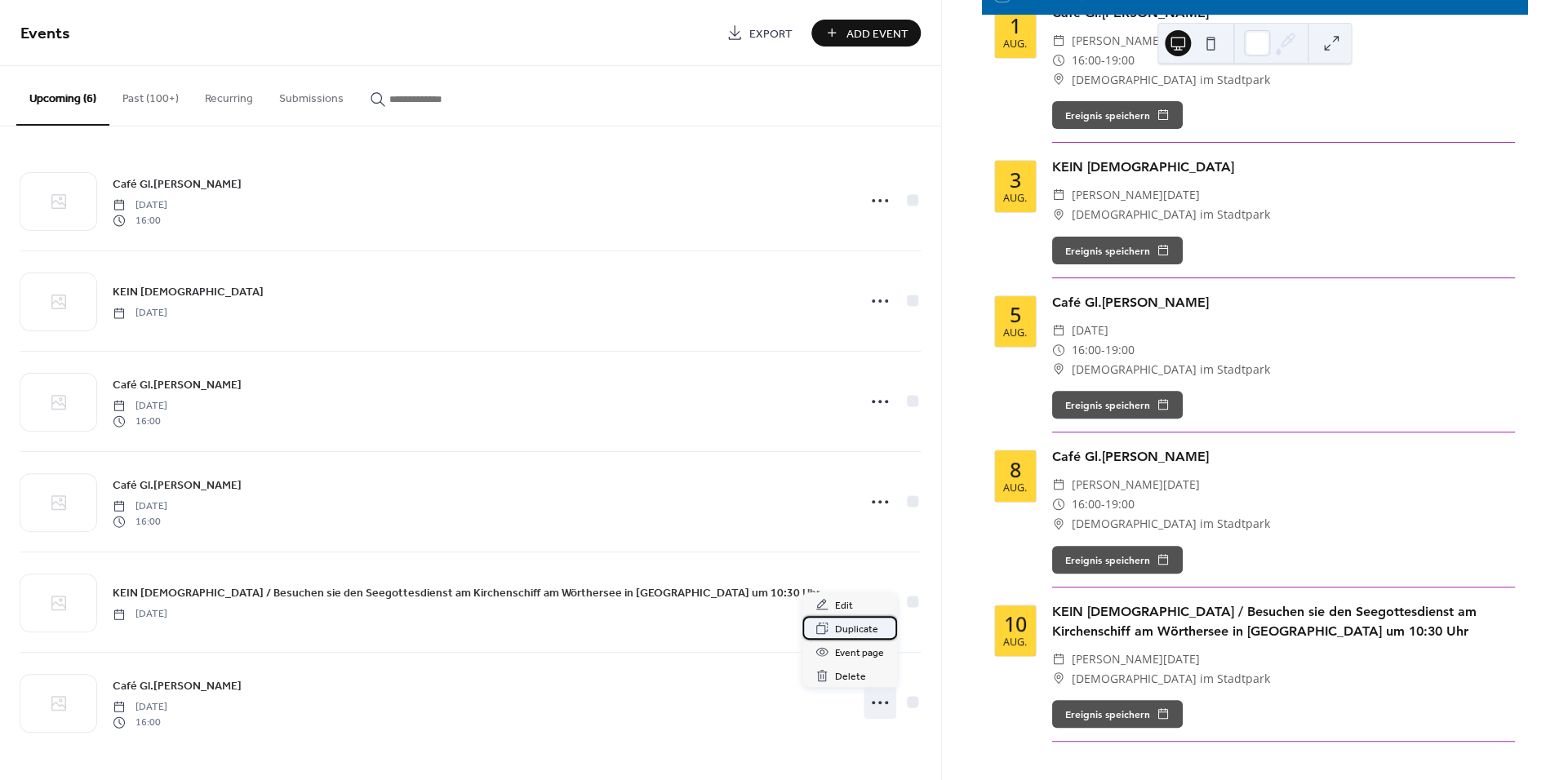 click on "Duplicate" at bounding box center (856, 629) 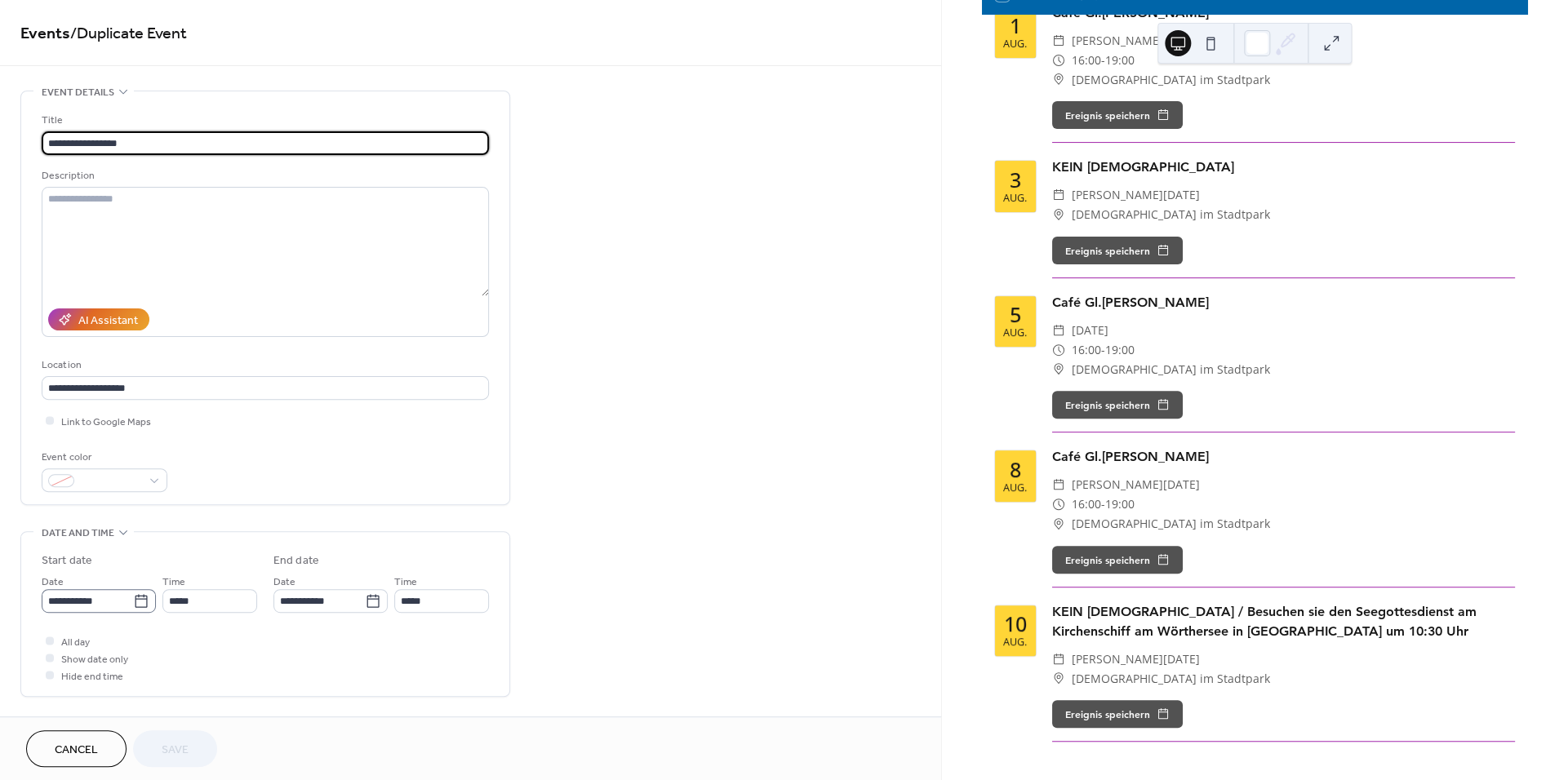 click 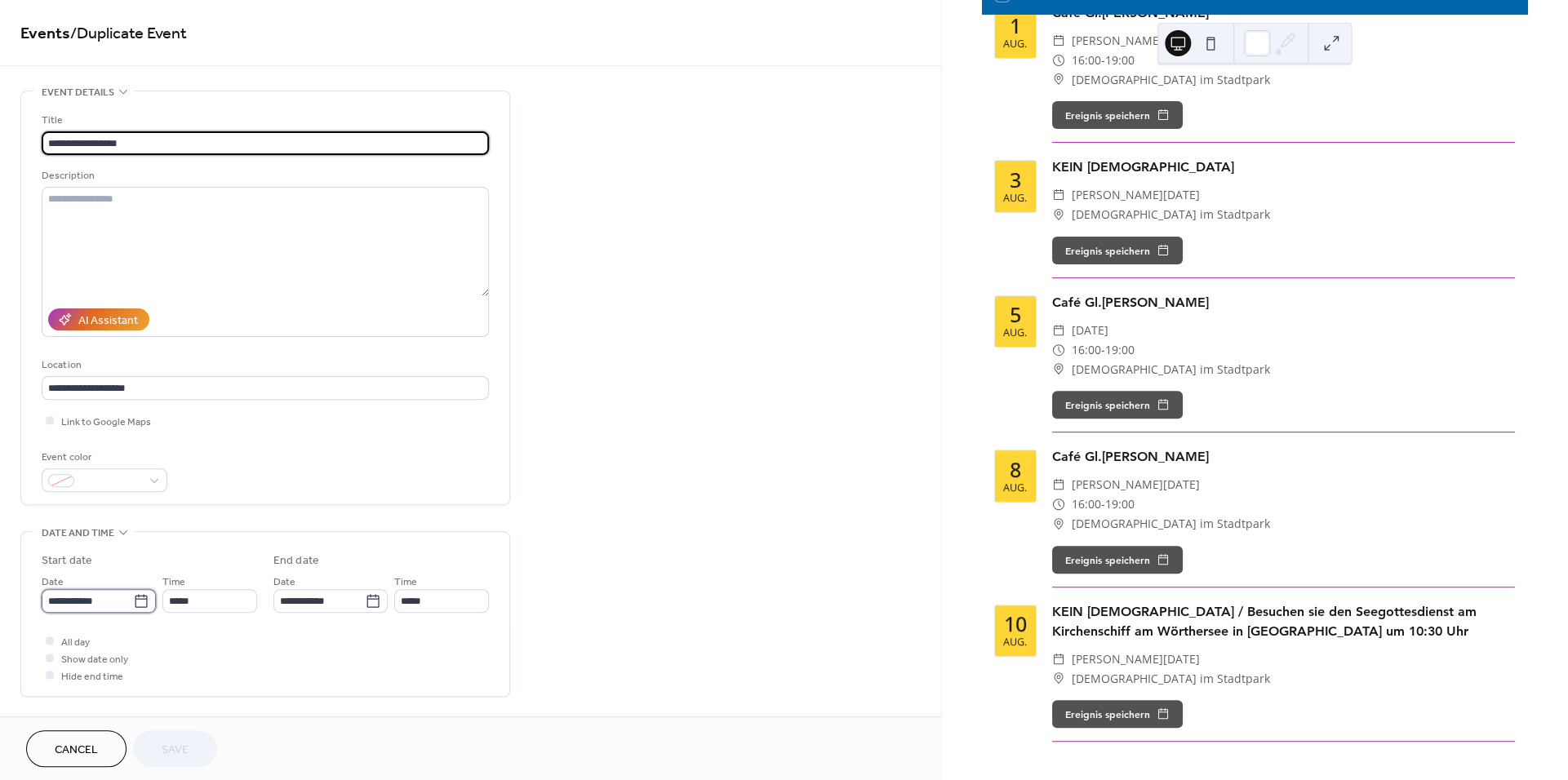 click on "**********" at bounding box center (87, 601) 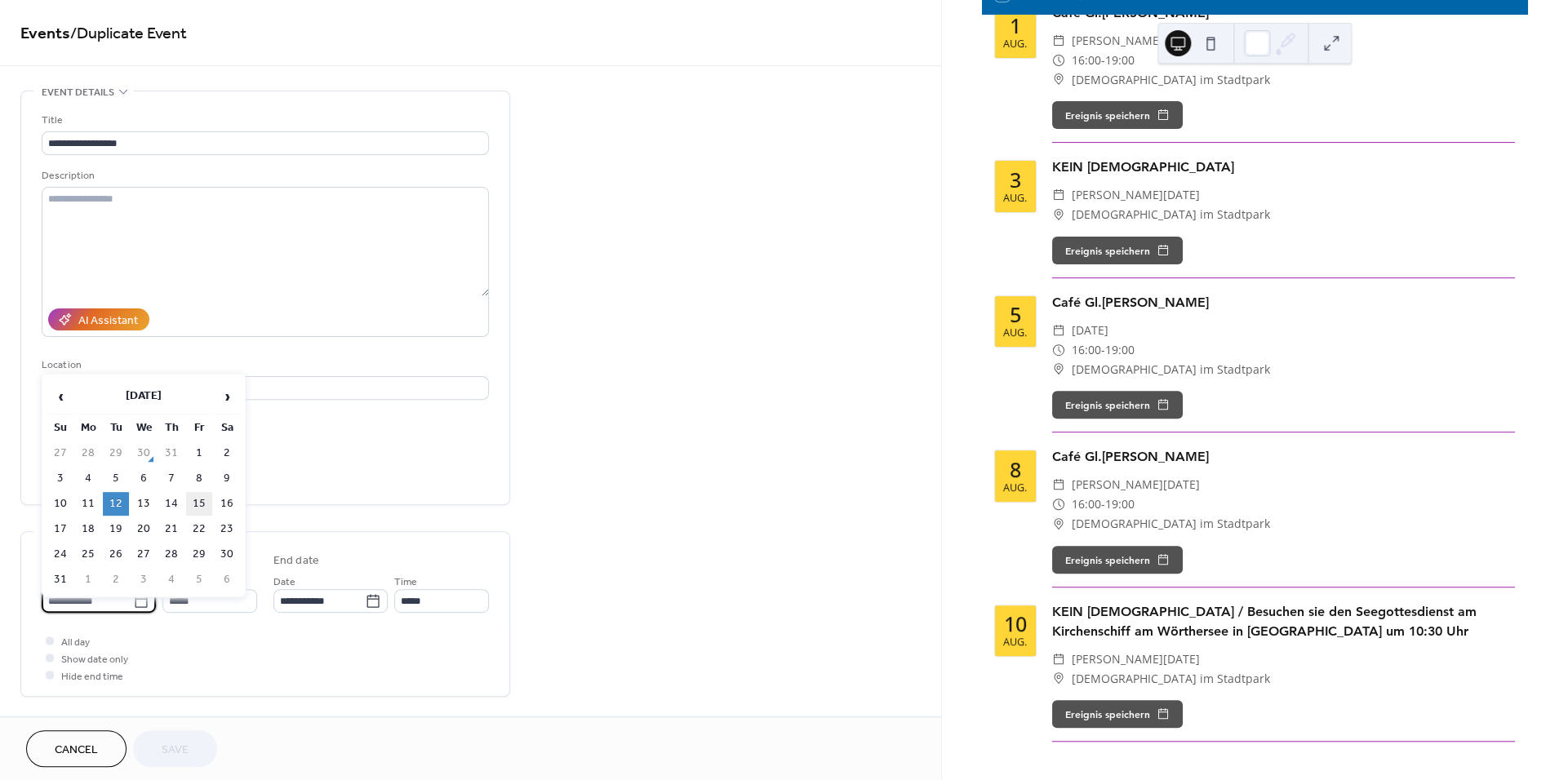 click on "15" at bounding box center (199, 503) 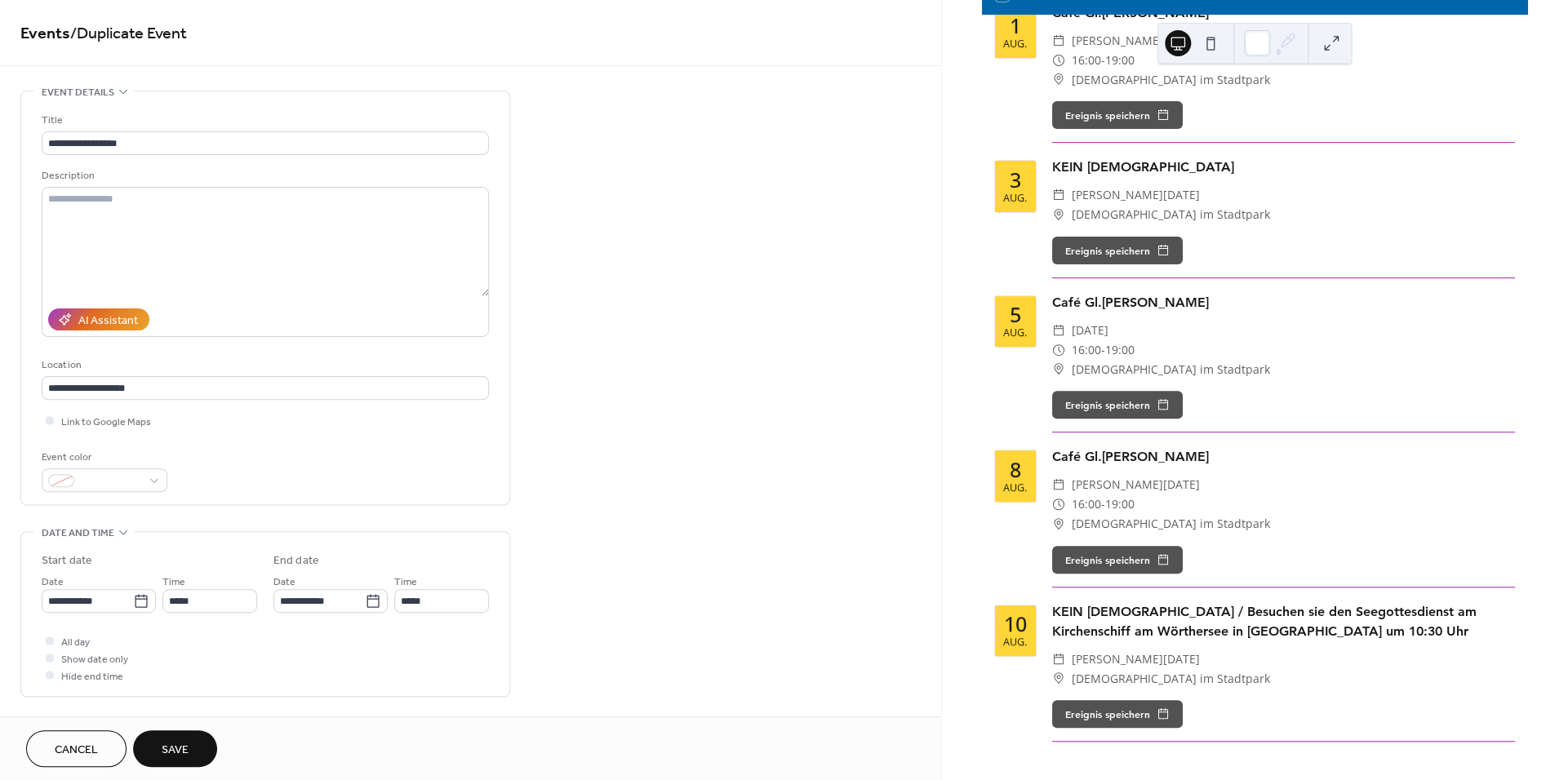 click on "Save" at bounding box center (175, 748) 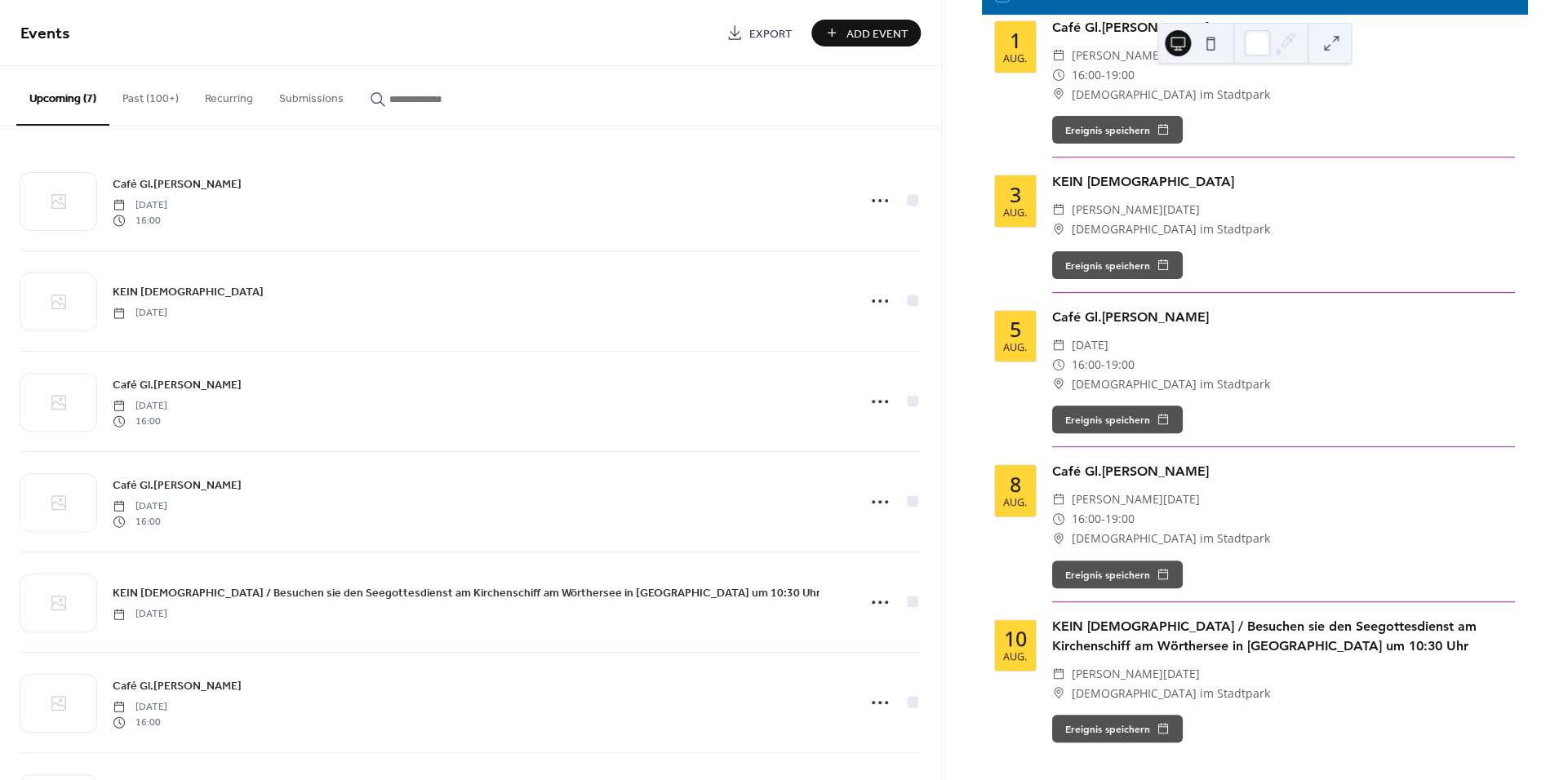 scroll, scrollTop: 0, scrollLeft: 0, axis: both 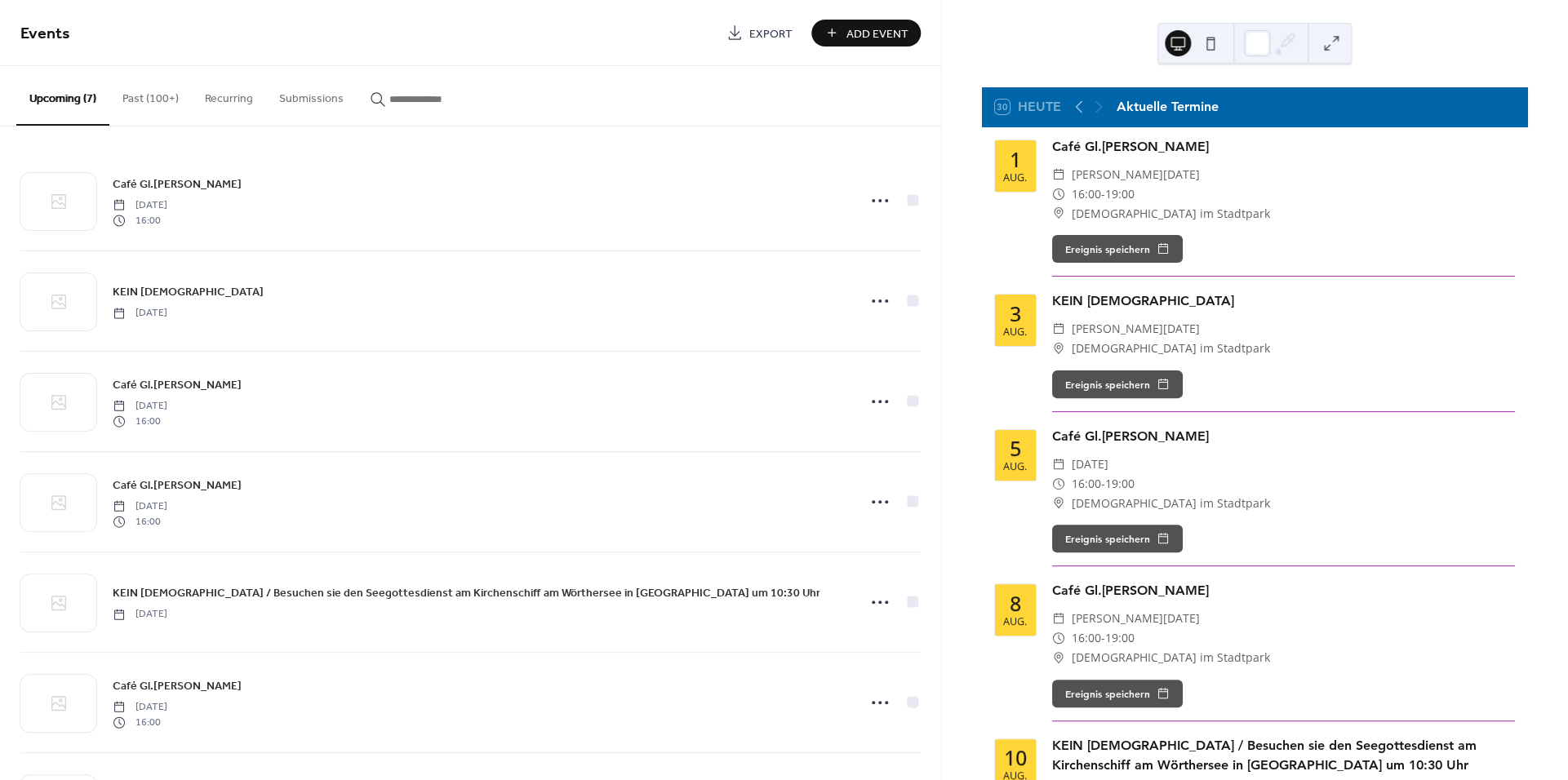 click on "Add Event" at bounding box center (877, 33) 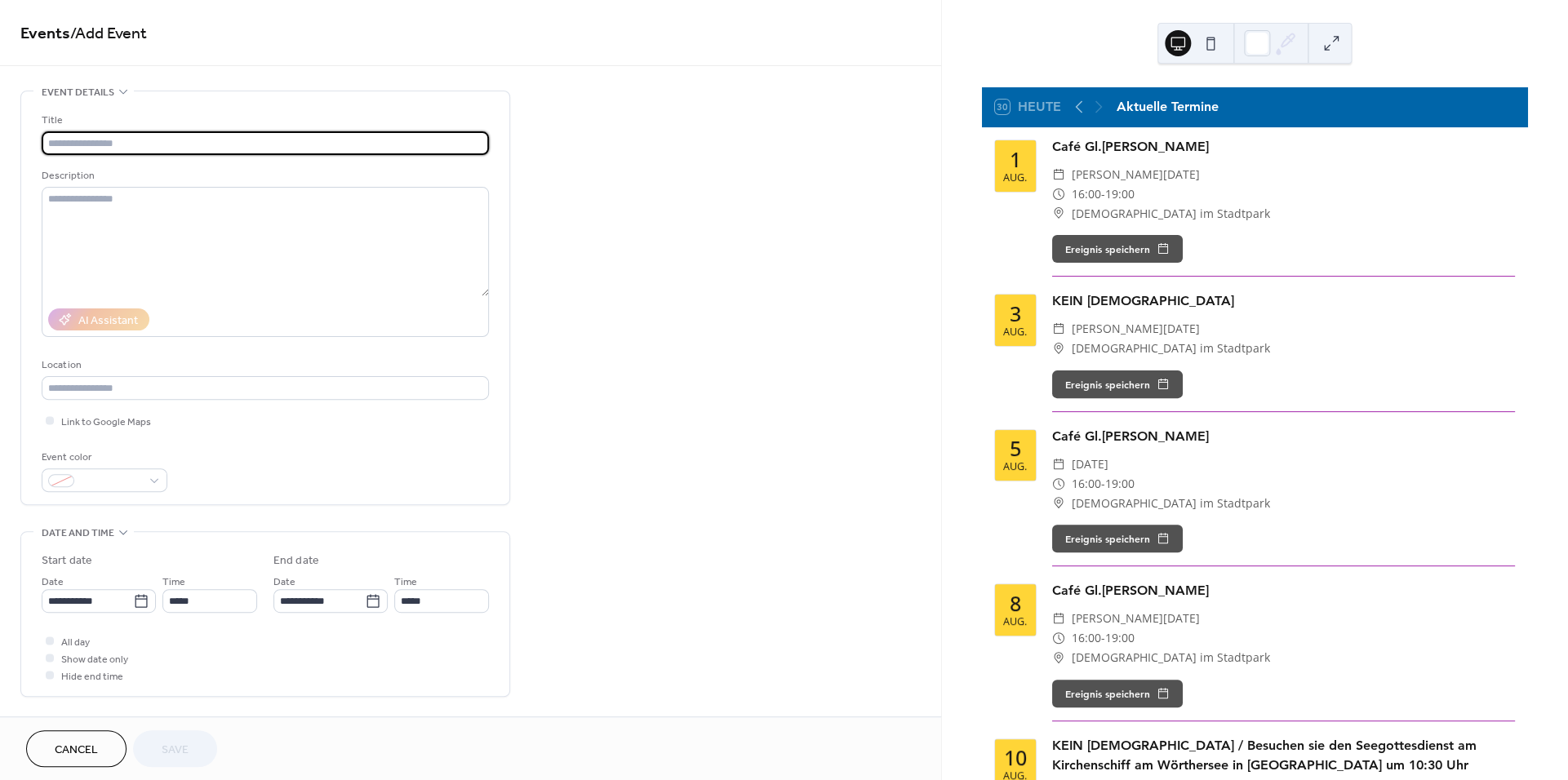 click at bounding box center (265, 143) 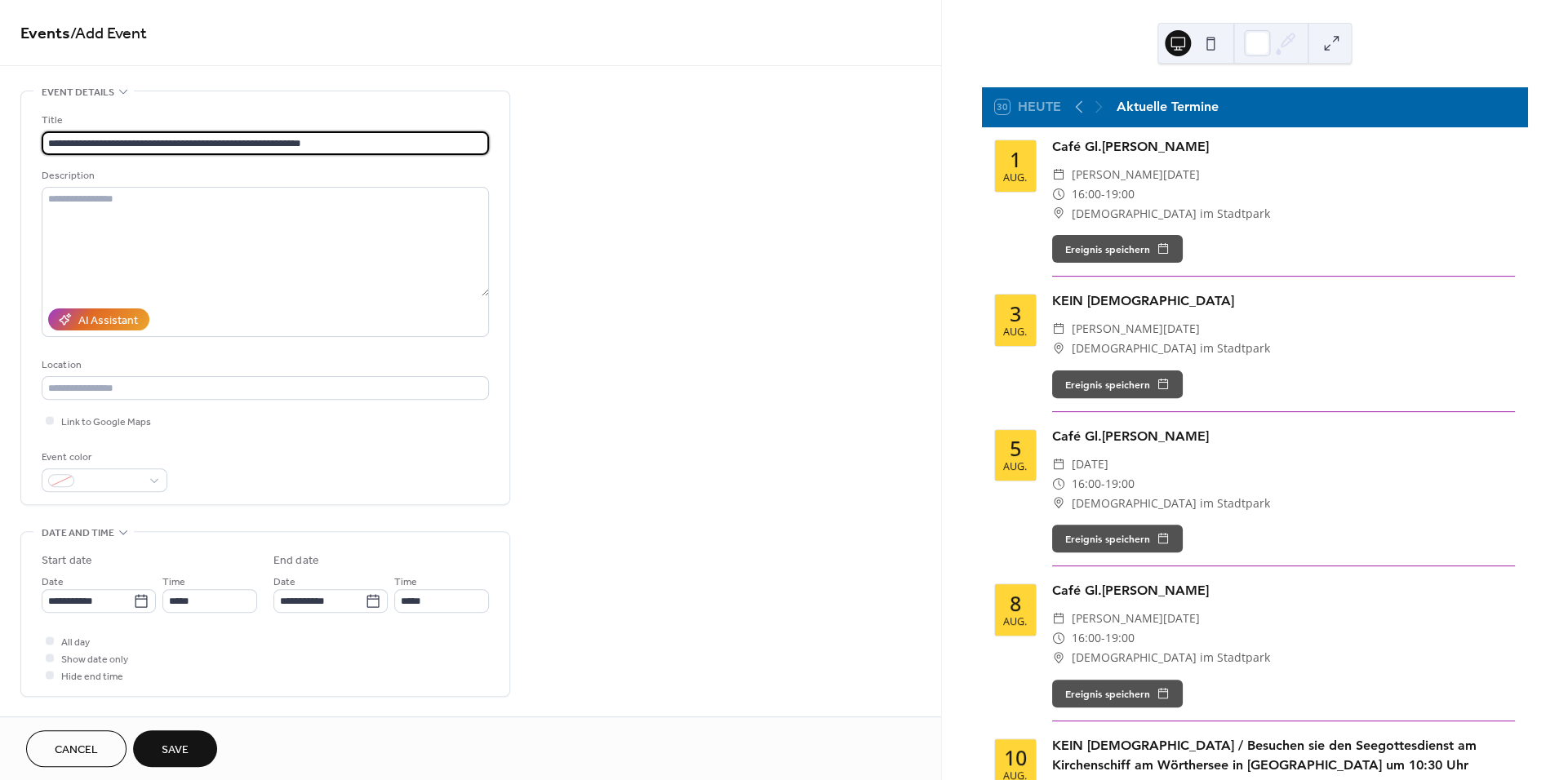 click on "**********" at bounding box center [265, 143] 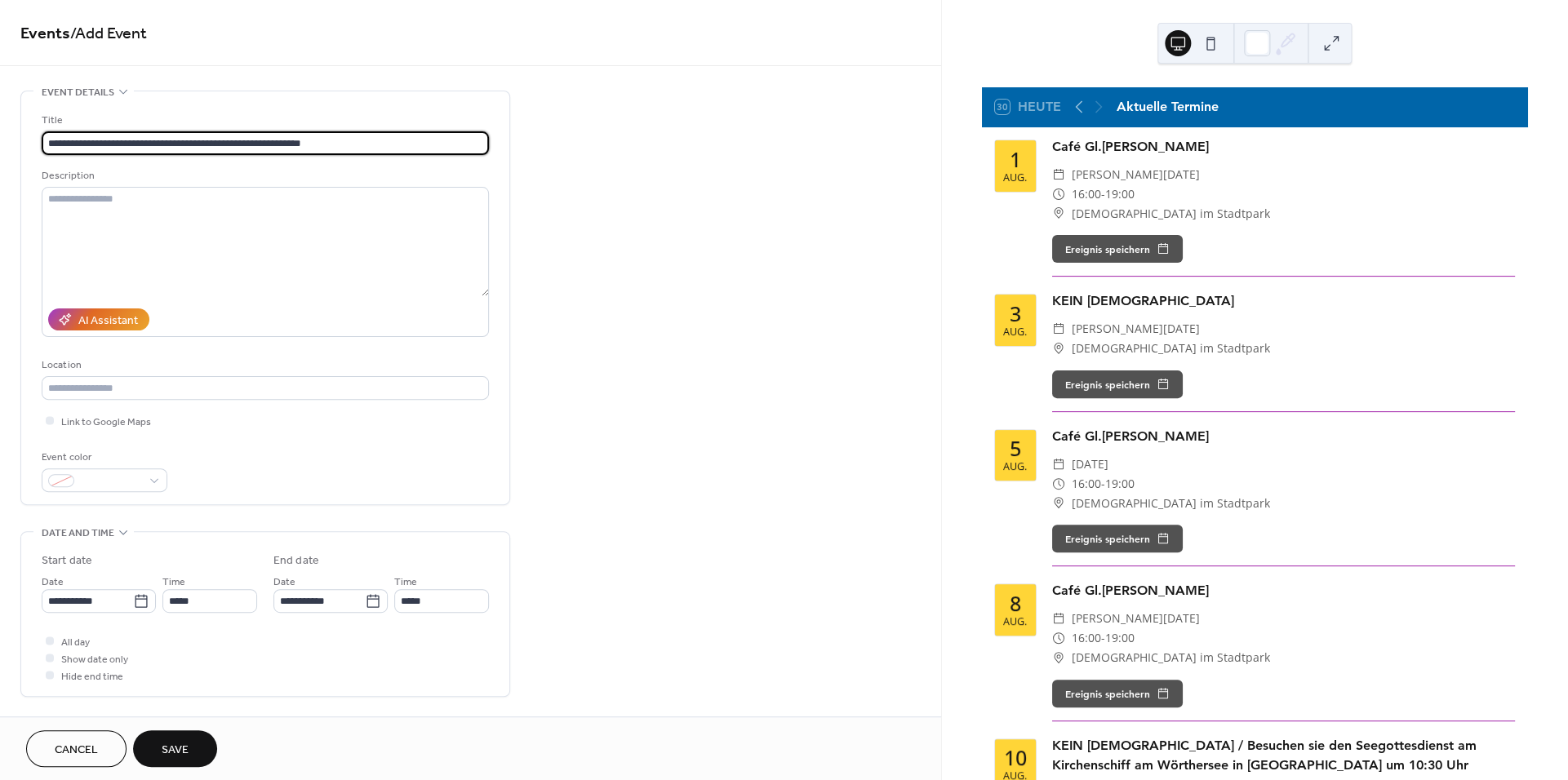 click on "**********" at bounding box center (265, 143) 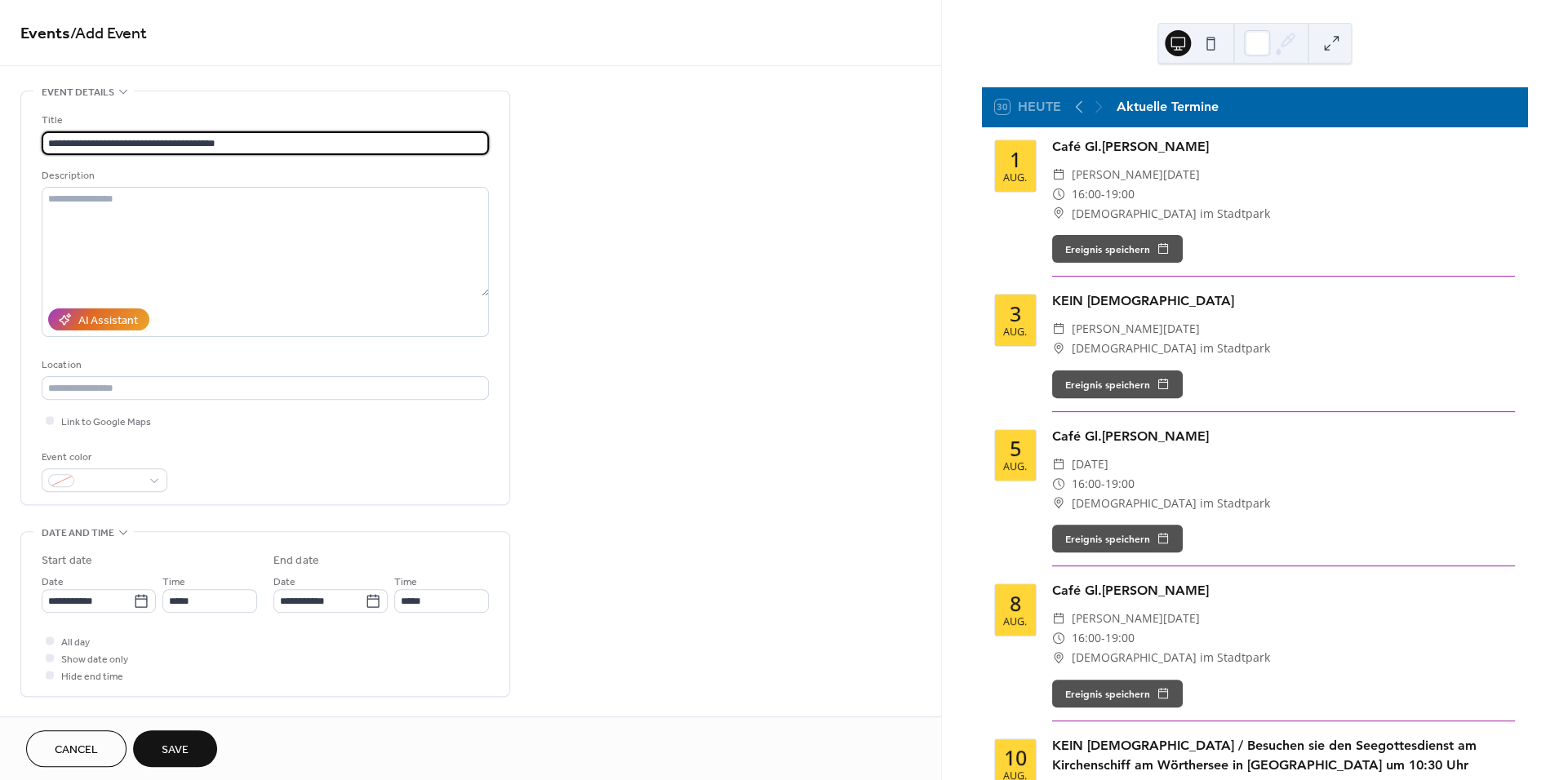 click on "**********" at bounding box center [265, 143] 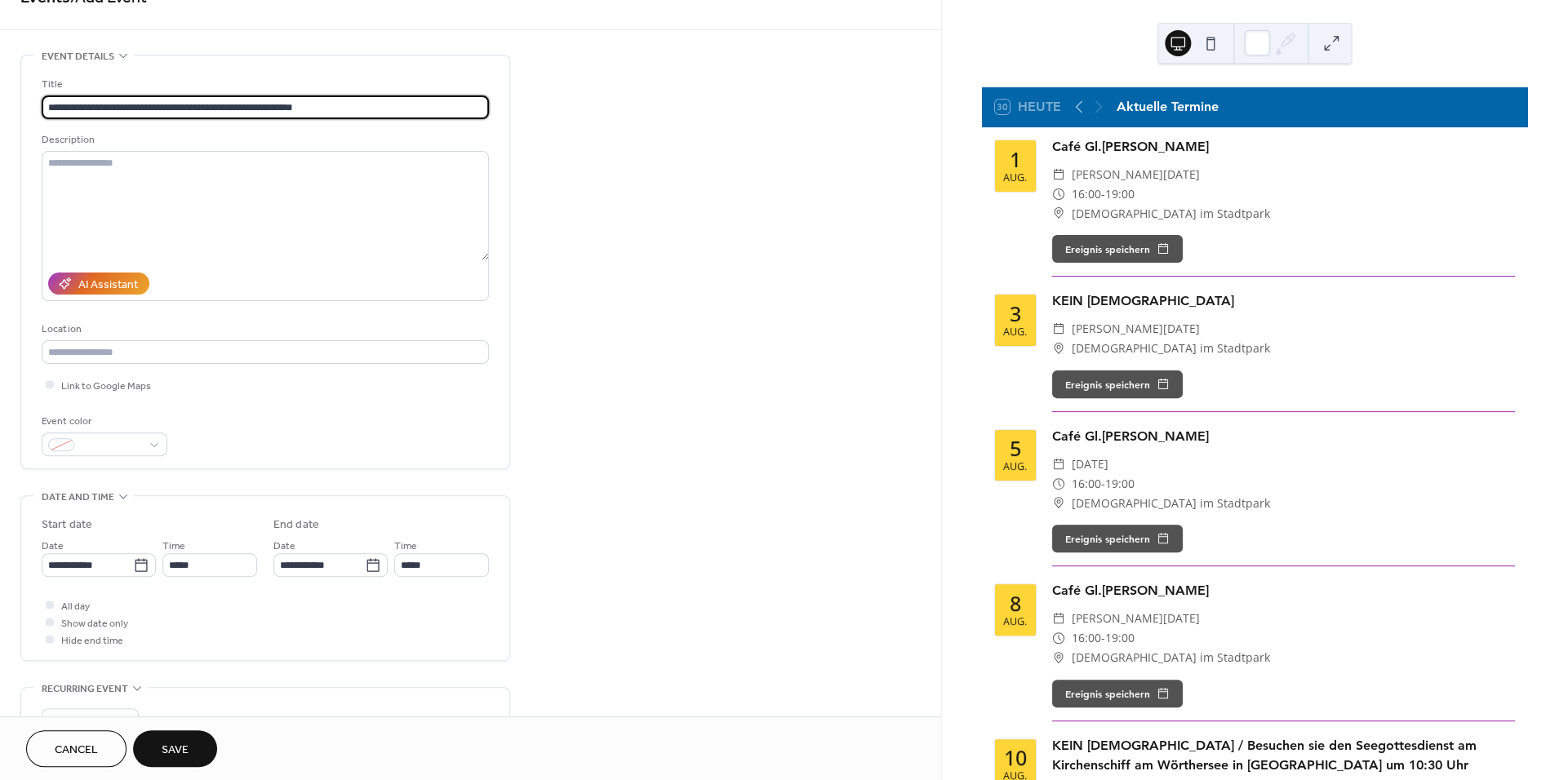 scroll, scrollTop: 51, scrollLeft: 0, axis: vertical 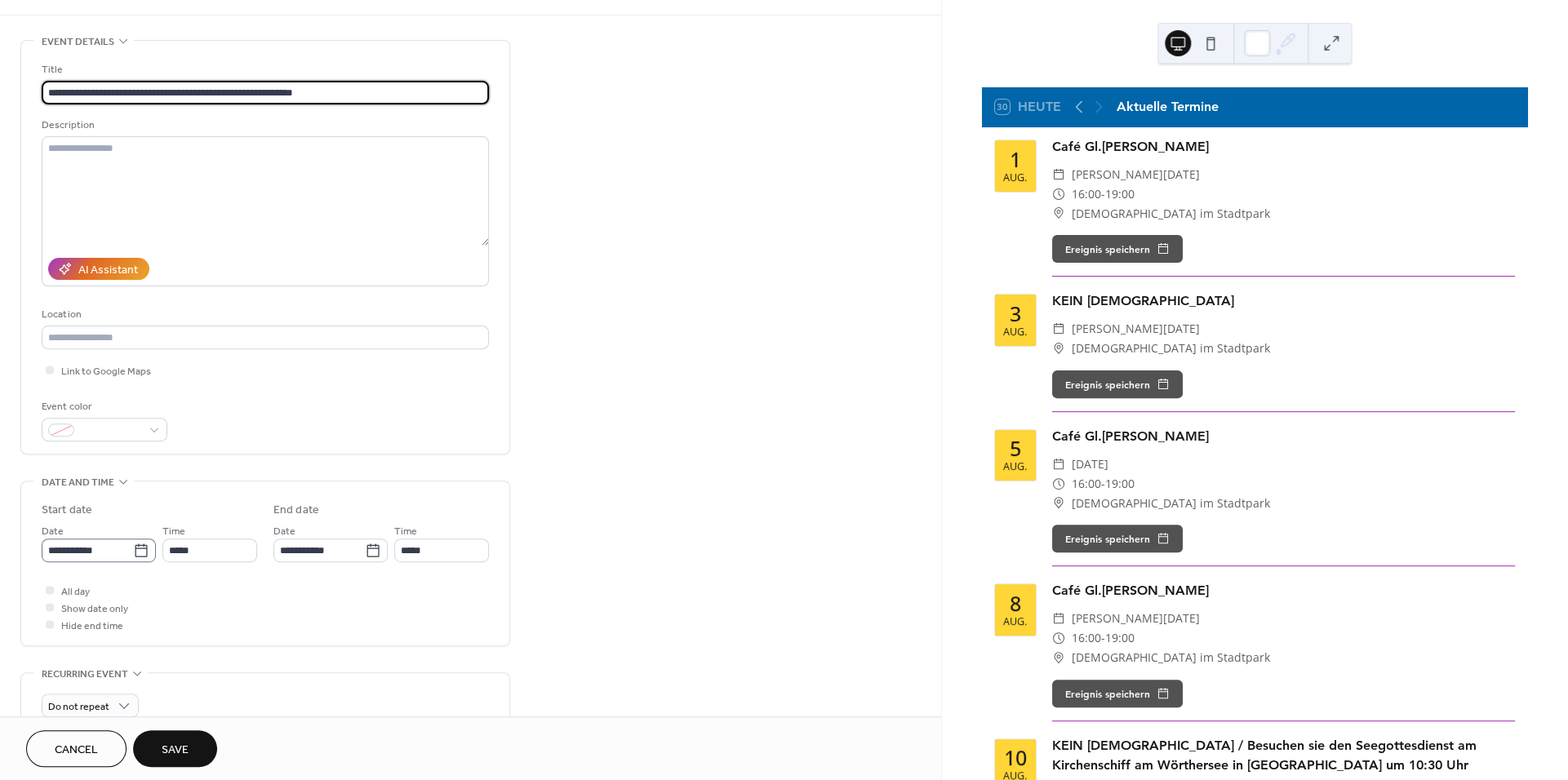 type on "**********" 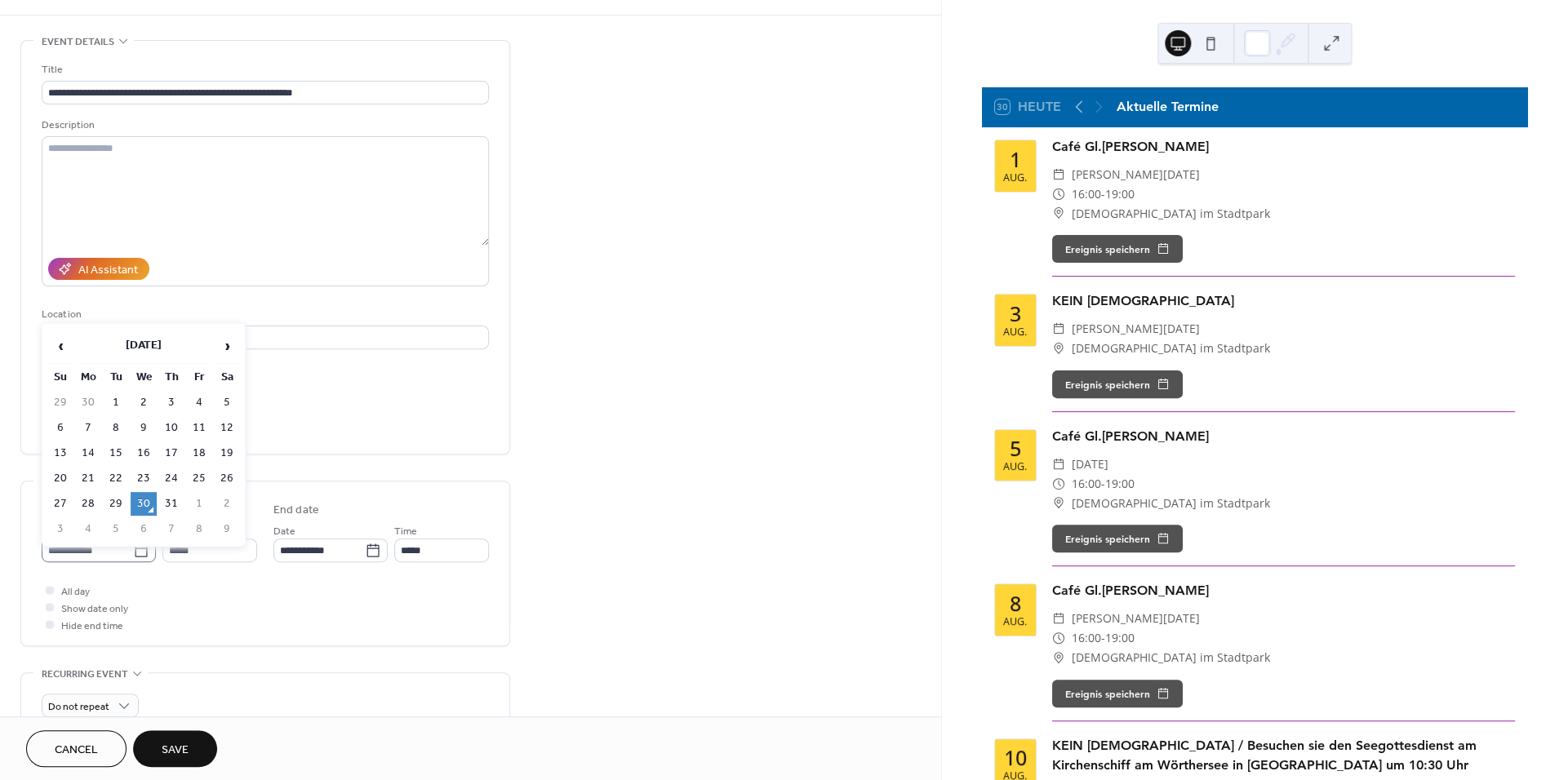 click 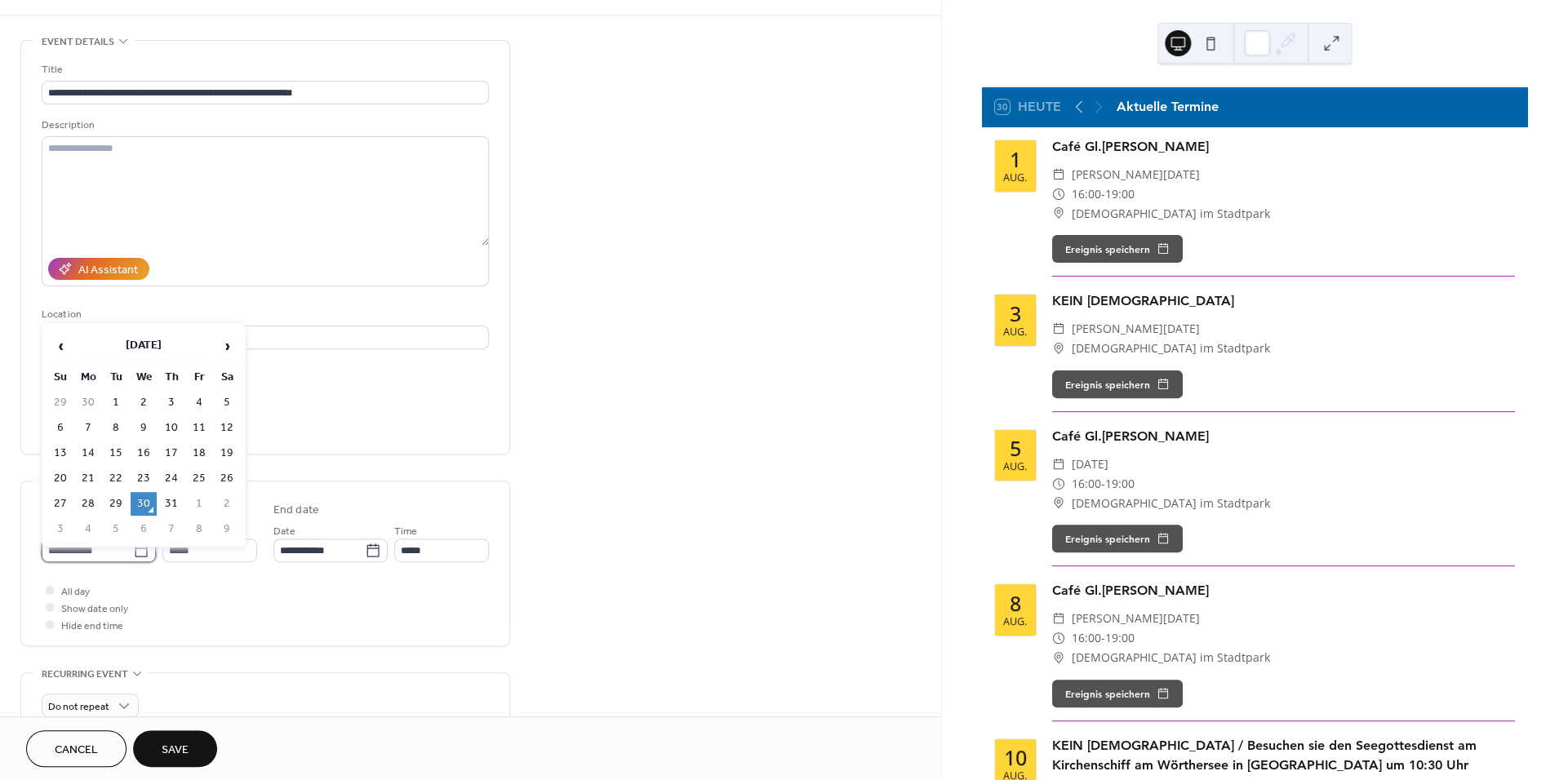 click on "**********" at bounding box center (87, 550) 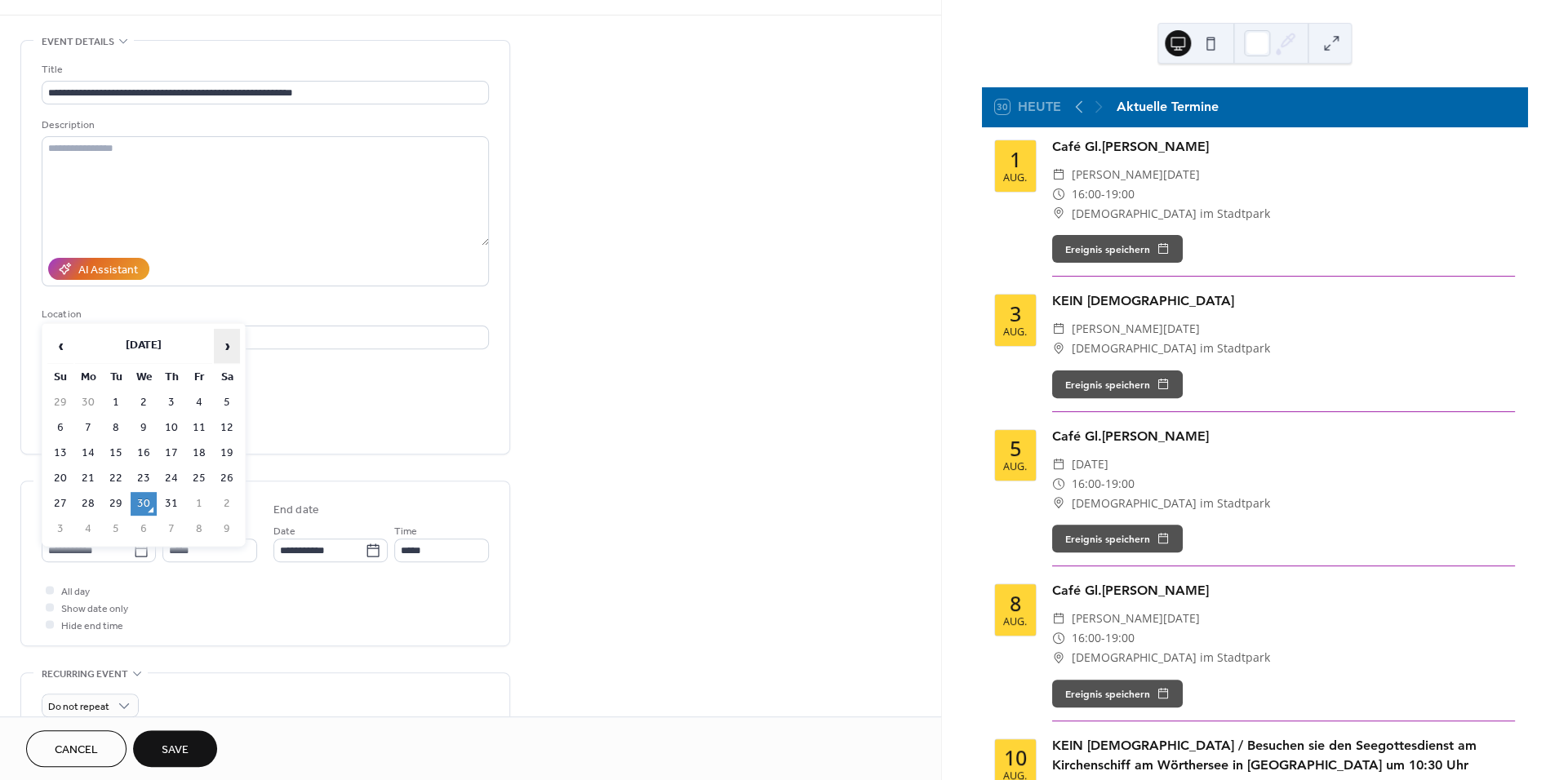 click on "›" at bounding box center [227, 346] 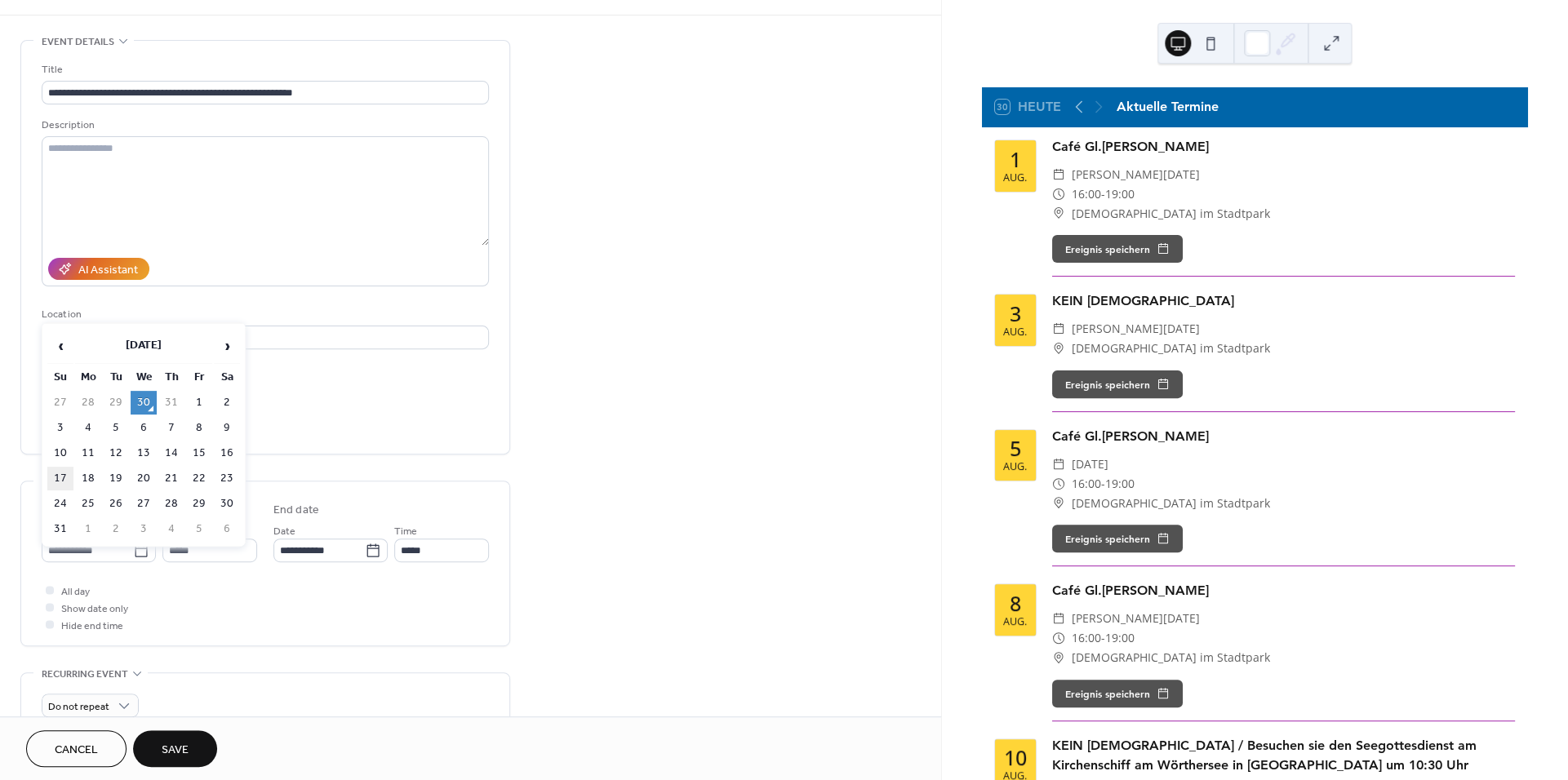 click on "17" at bounding box center (60, 478) 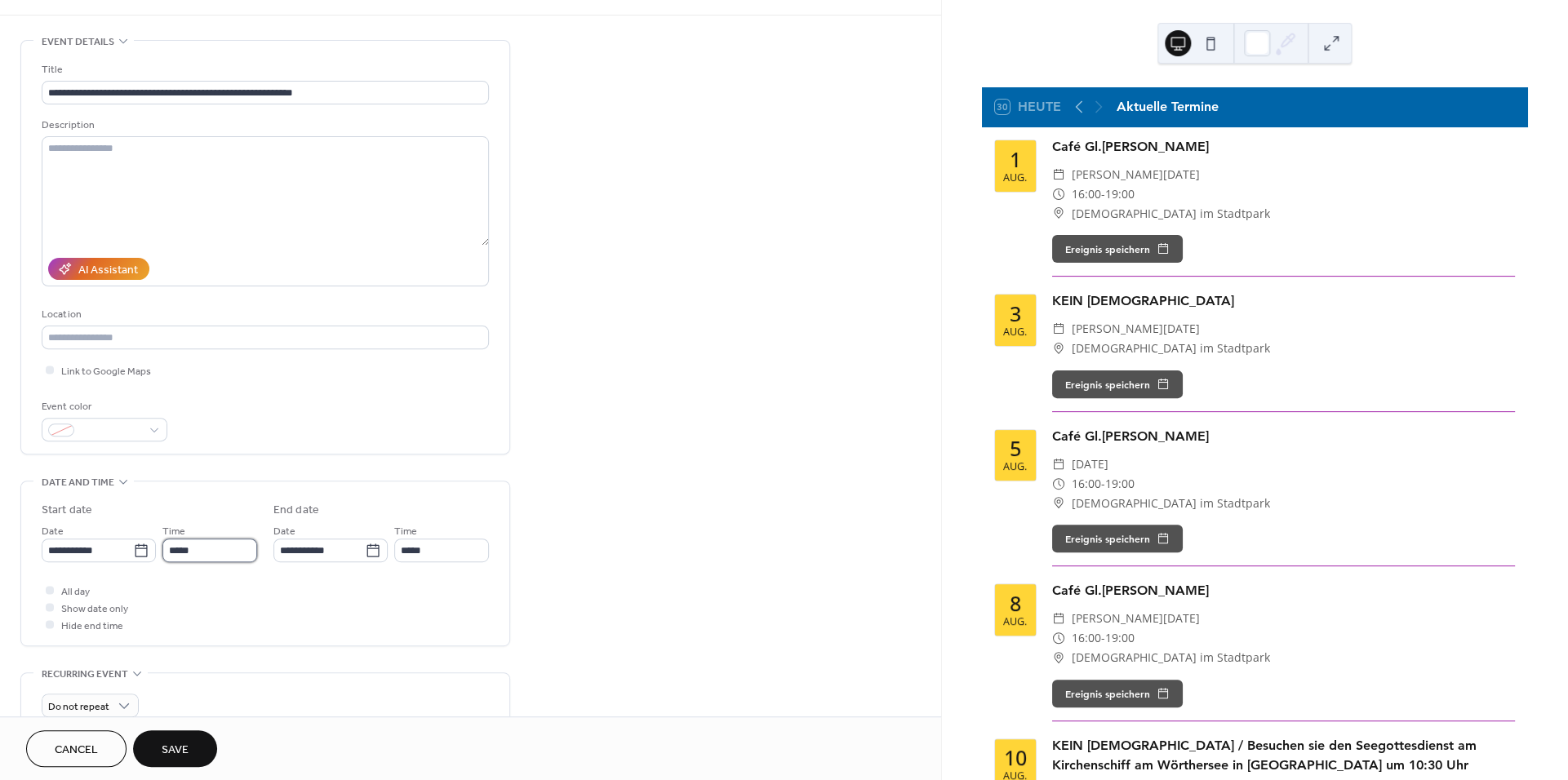 click on "*****" at bounding box center (210, 550) 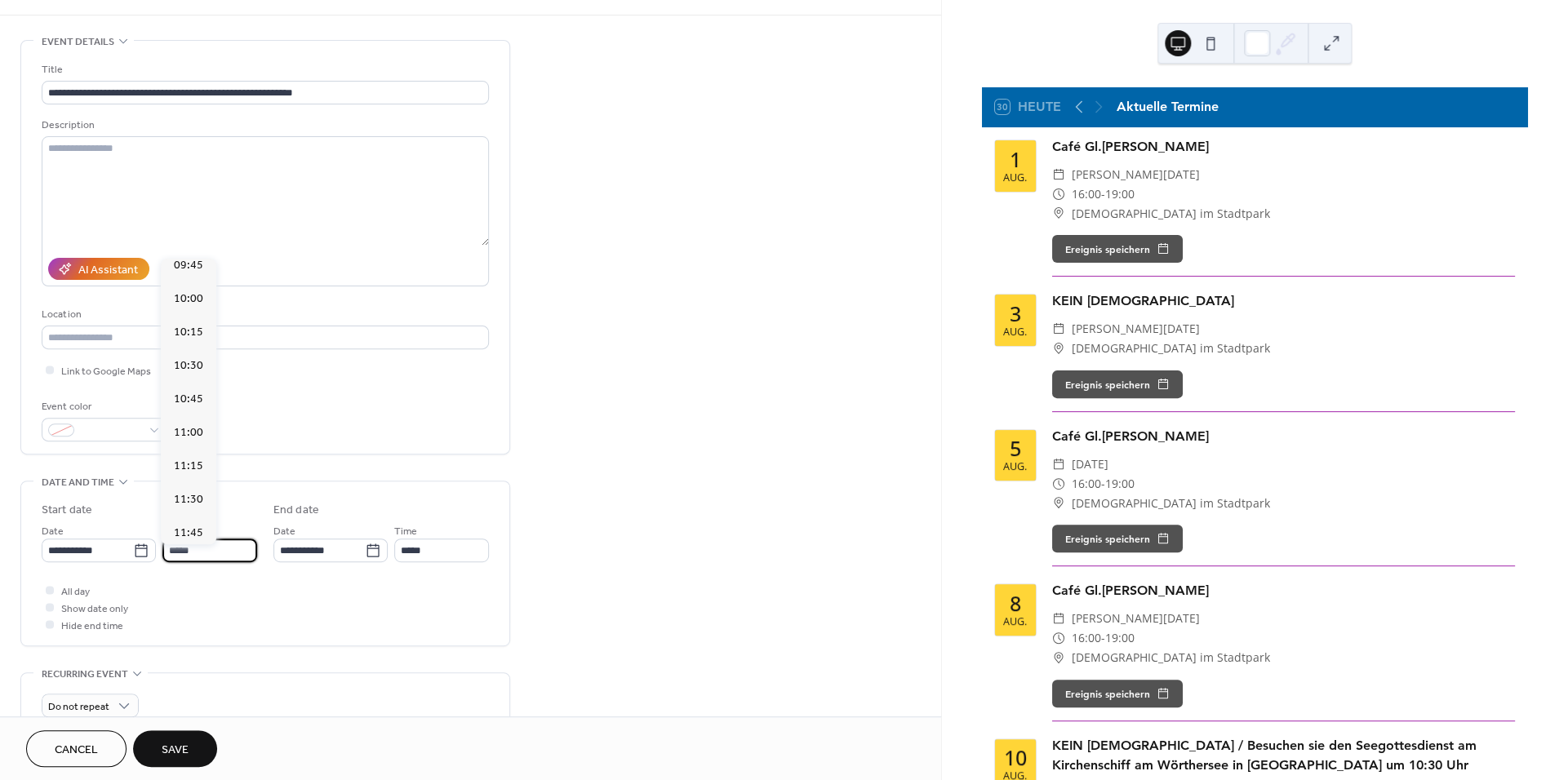 scroll, scrollTop: 1212, scrollLeft: 0, axis: vertical 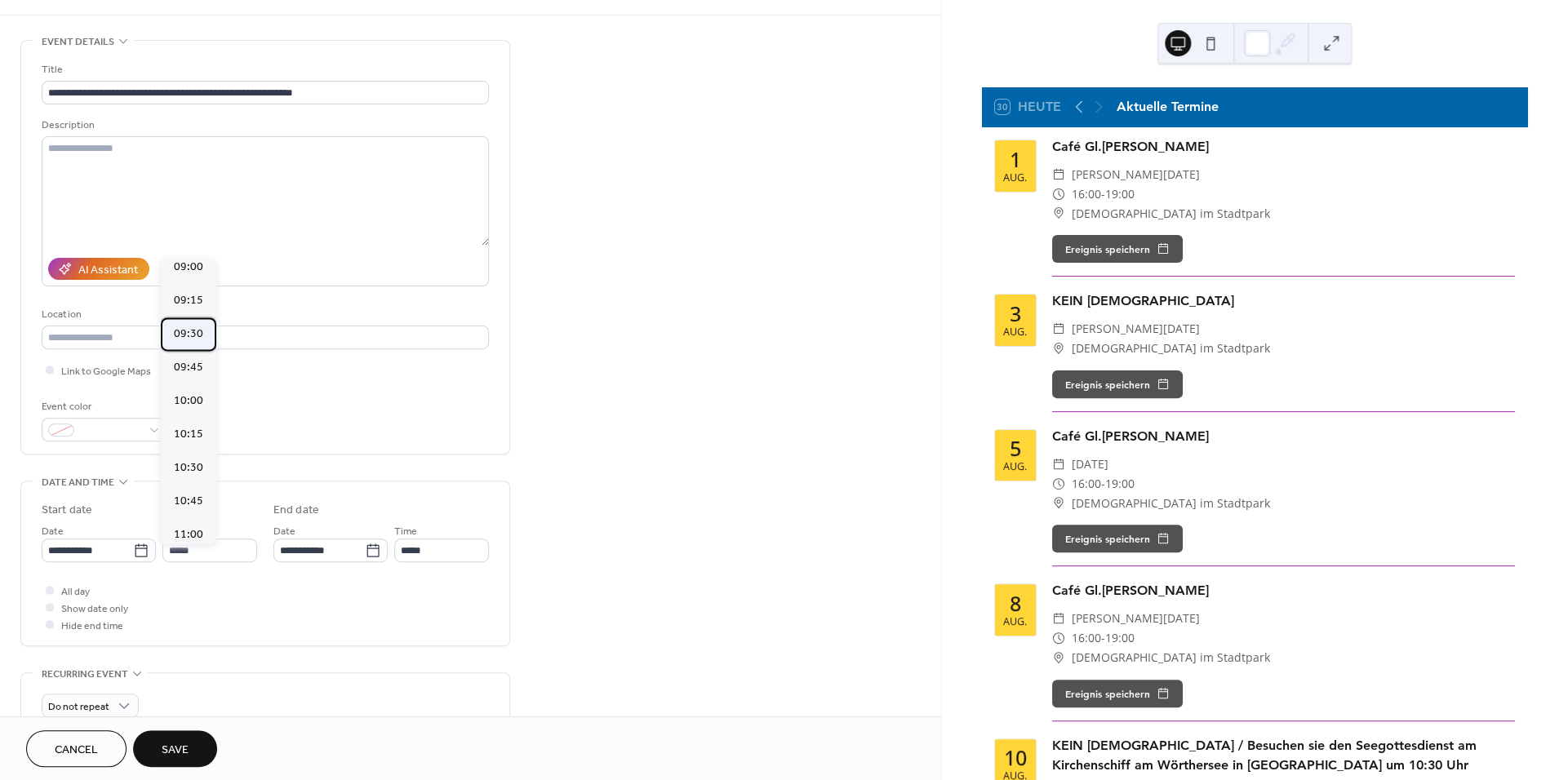 click on "09:30" at bounding box center [189, 333] 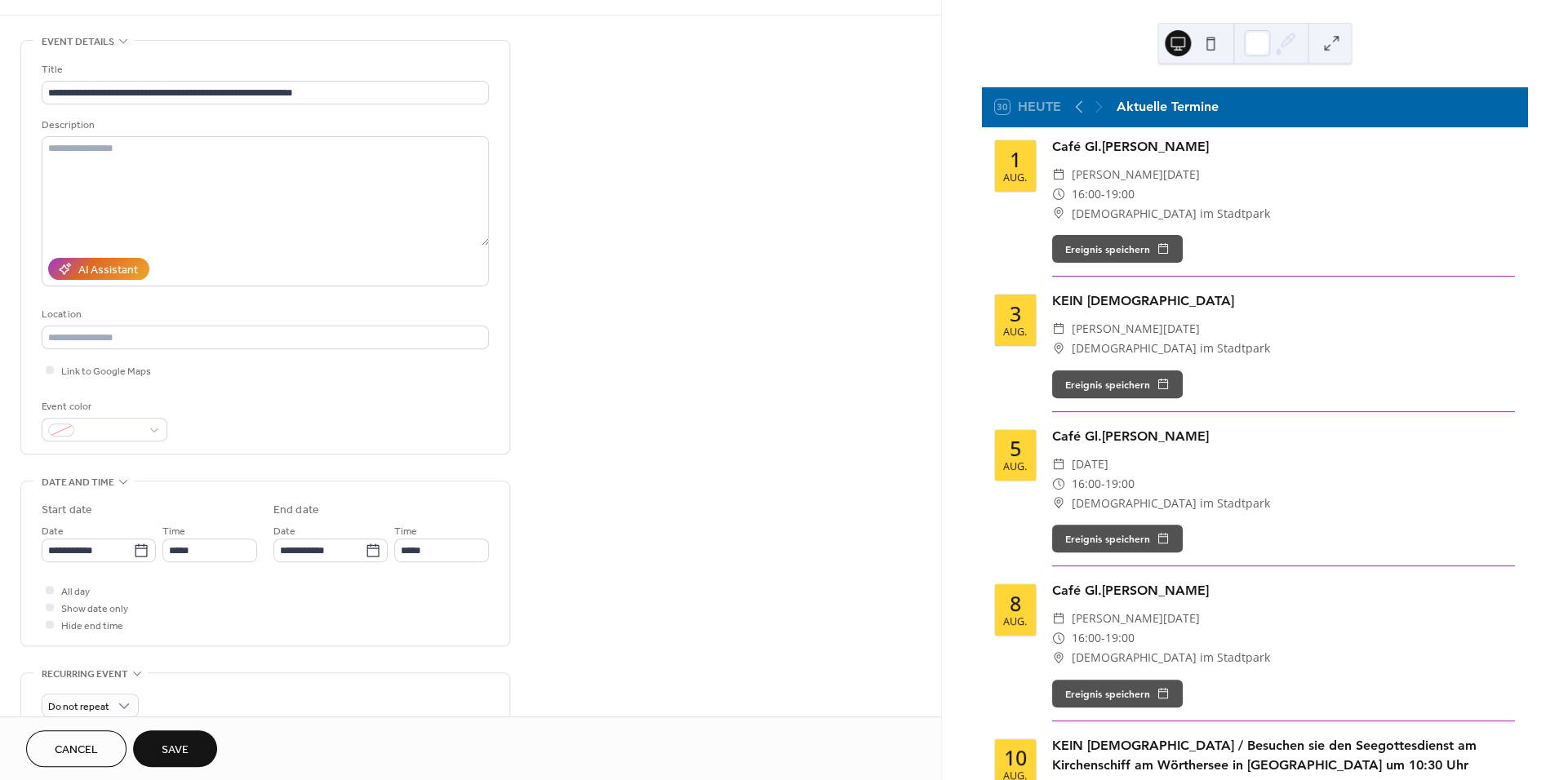 scroll, scrollTop: 101, scrollLeft: 0, axis: vertical 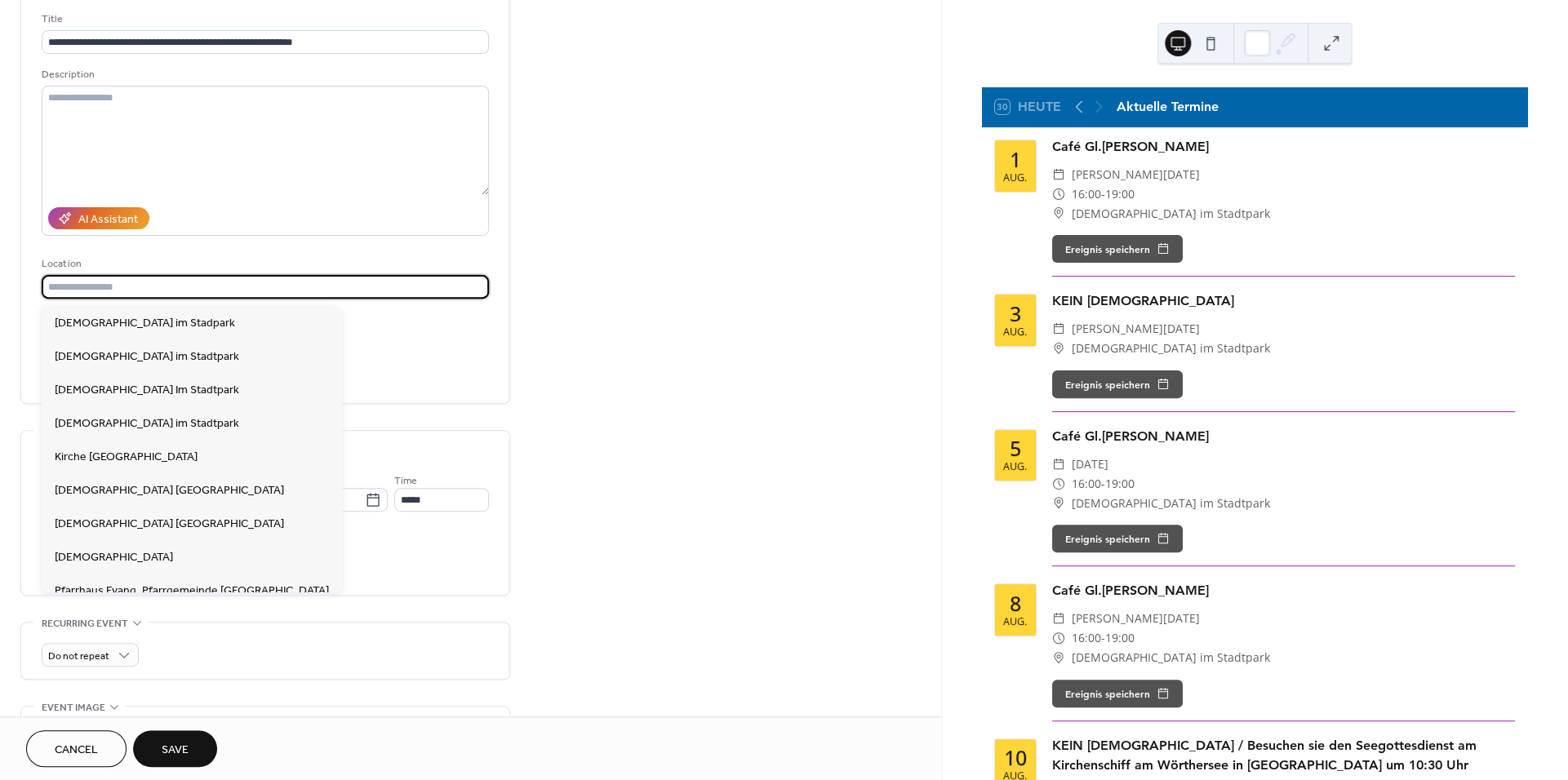 click at bounding box center [265, 286] 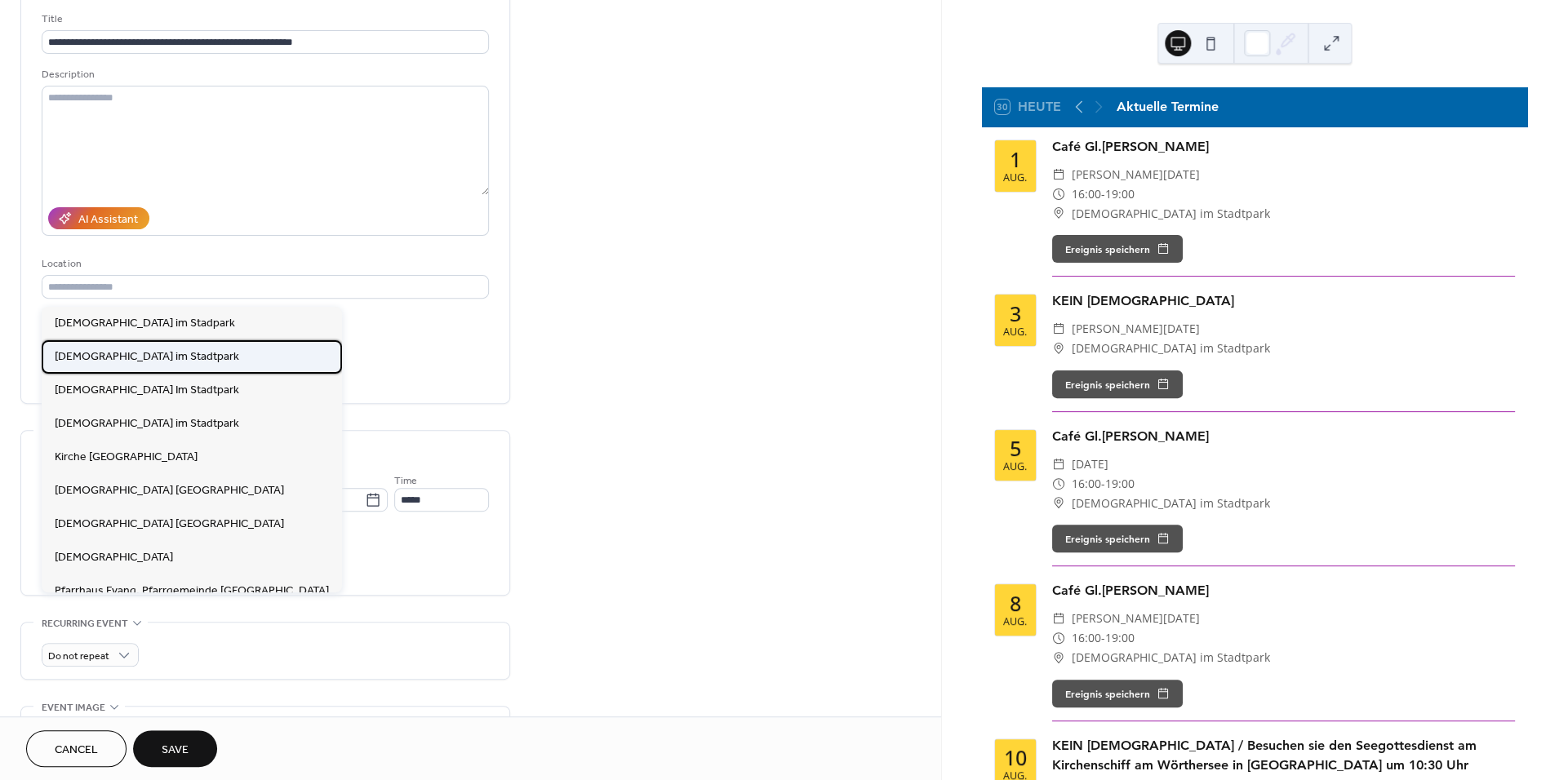 click on "[DEMOGRAPHIC_DATA] im Stadtpark" at bounding box center [147, 357] 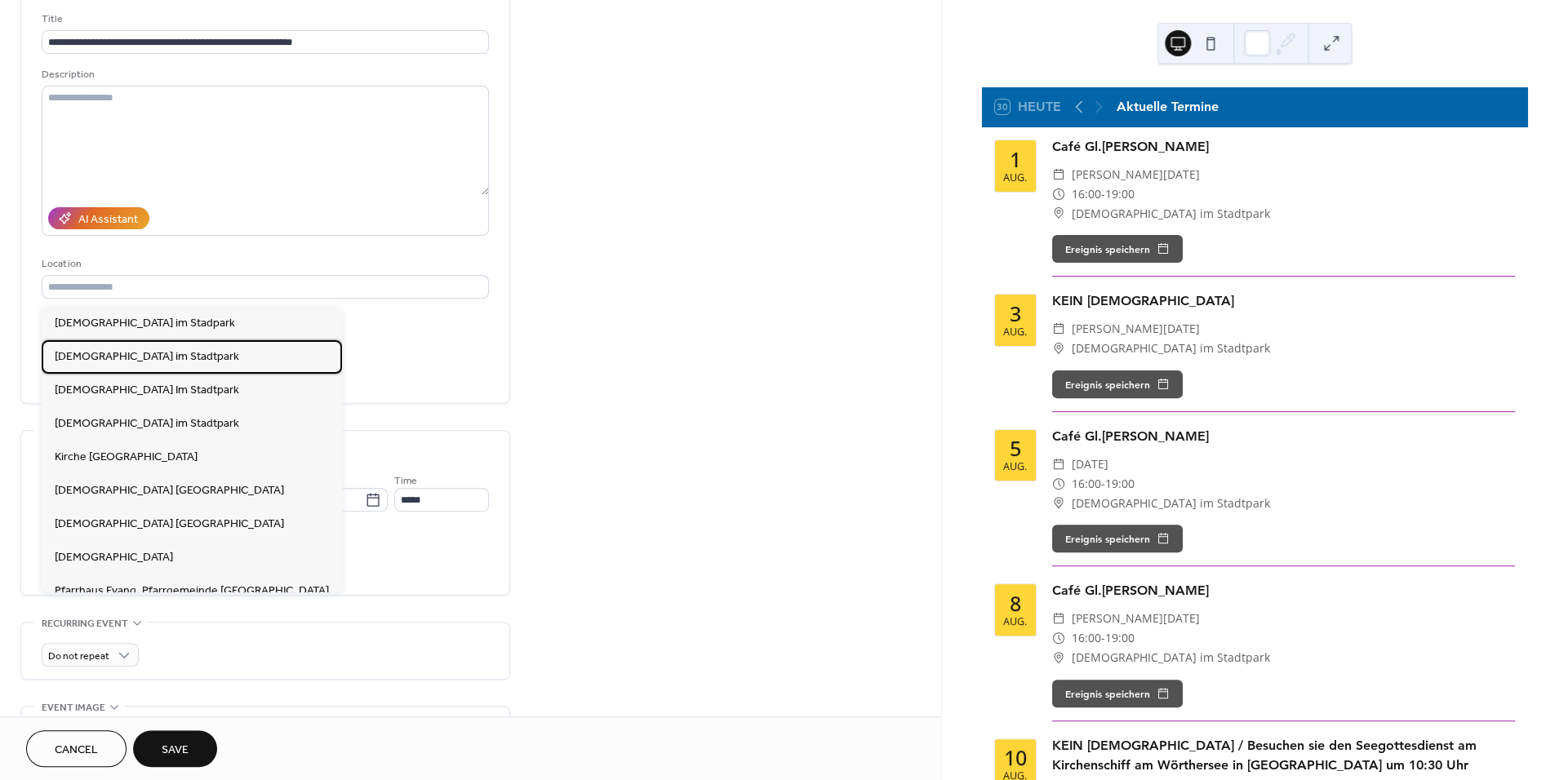 type on "**********" 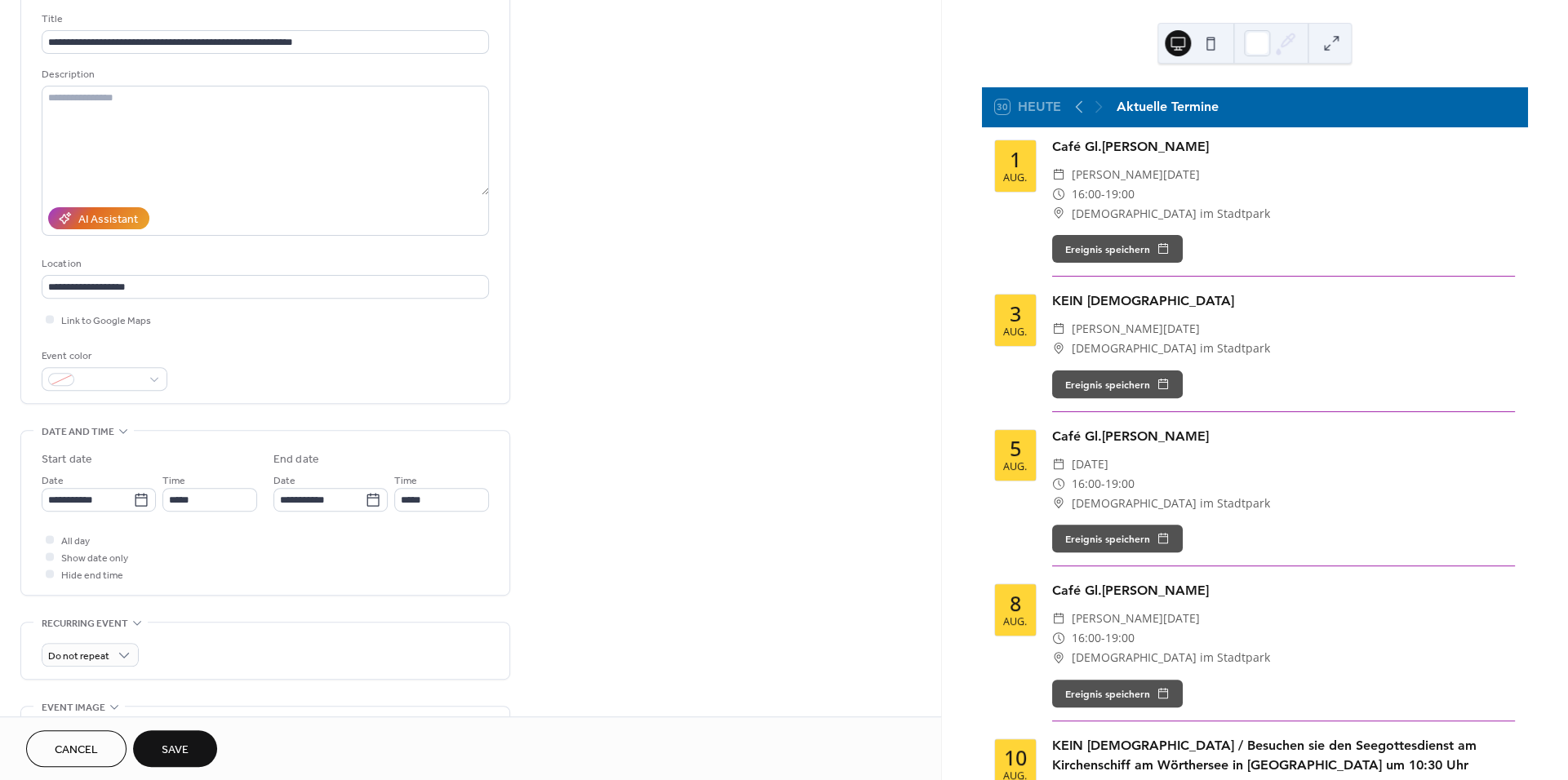 click on "Save" at bounding box center [175, 750] 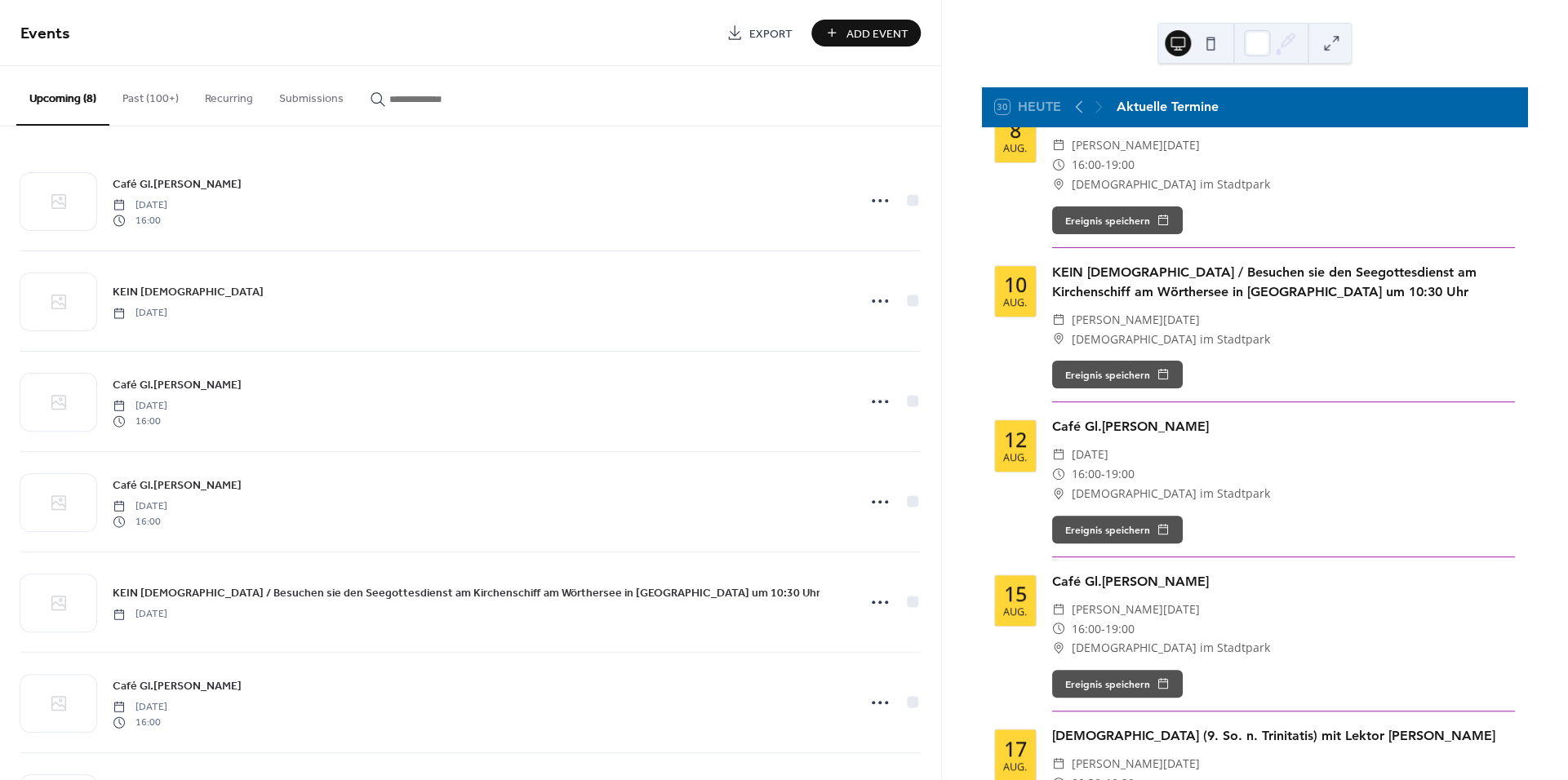scroll, scrollTop: 485, scrollLeft: 0, axis: vertical 